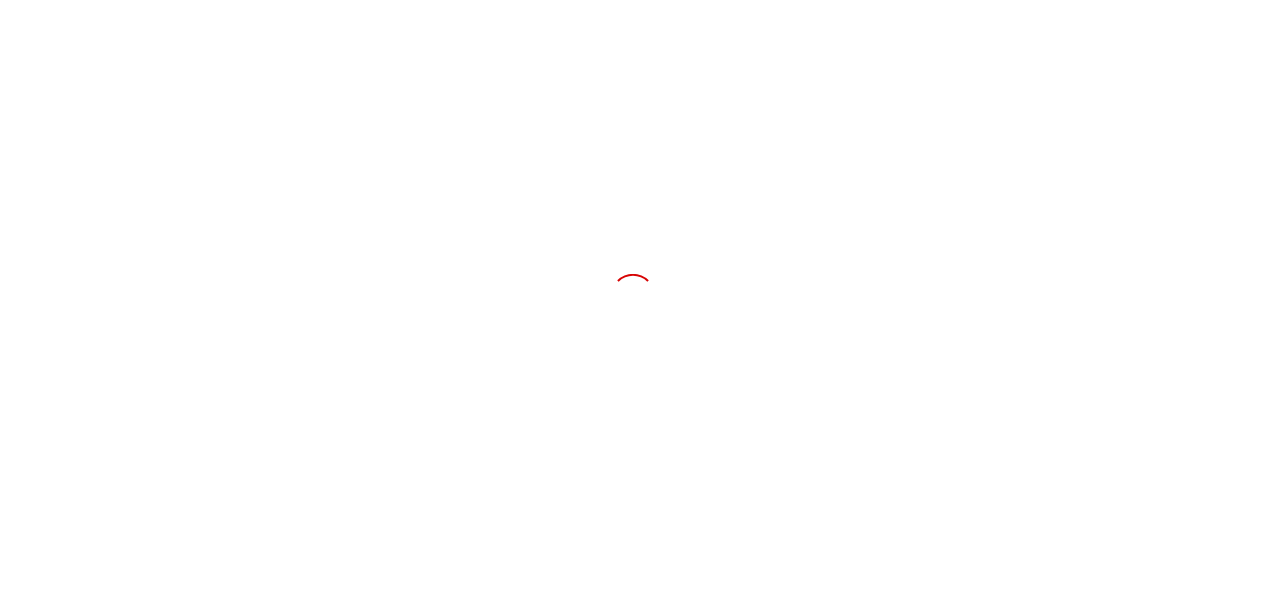 scroll, scrollTop: 0, scrollLeft: 0, axis: both 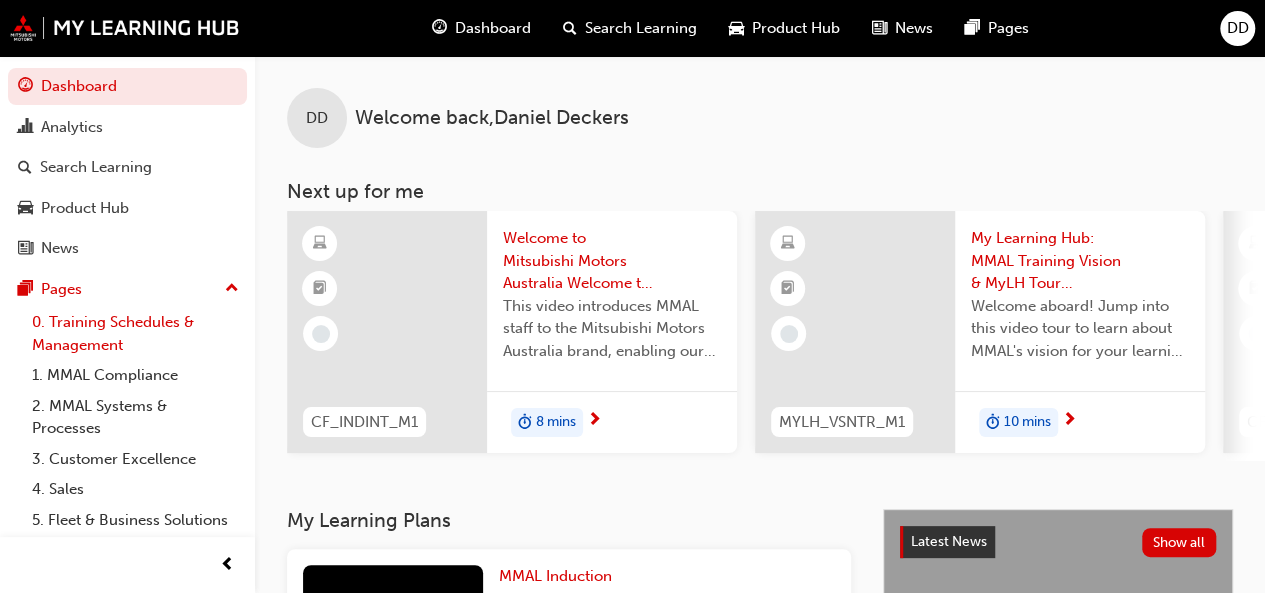 click on "0. Training Schedules & Management" at bounding box center (135, 333) 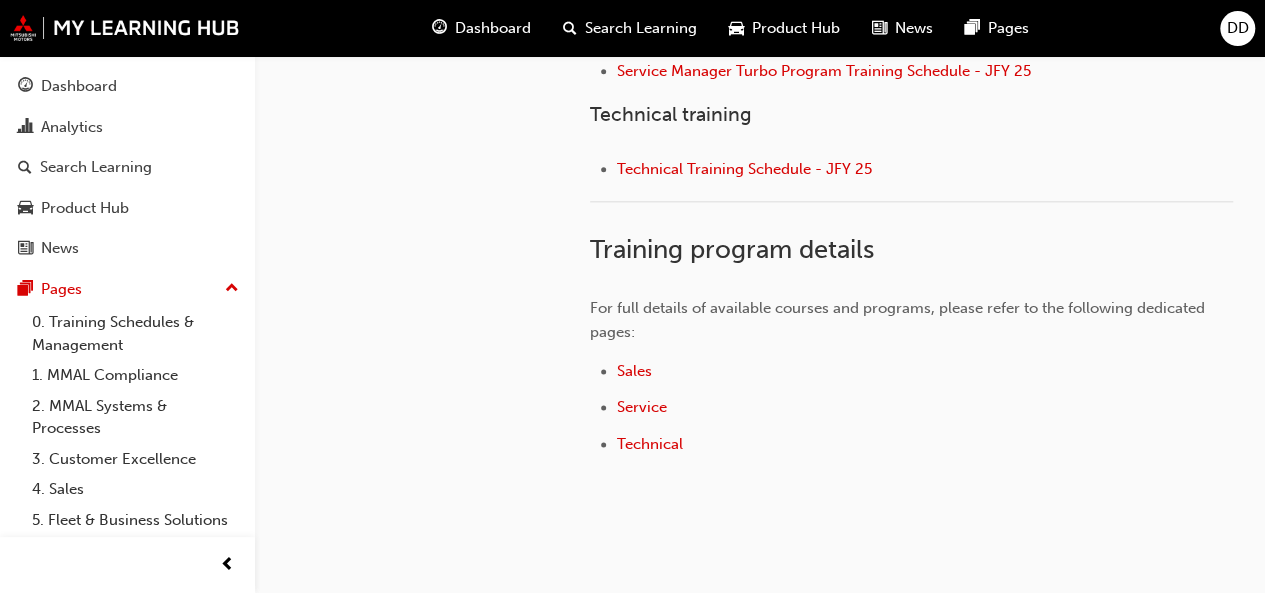 scroll, scrollTop: 1101, scrollLeft: 0, axis: vertical 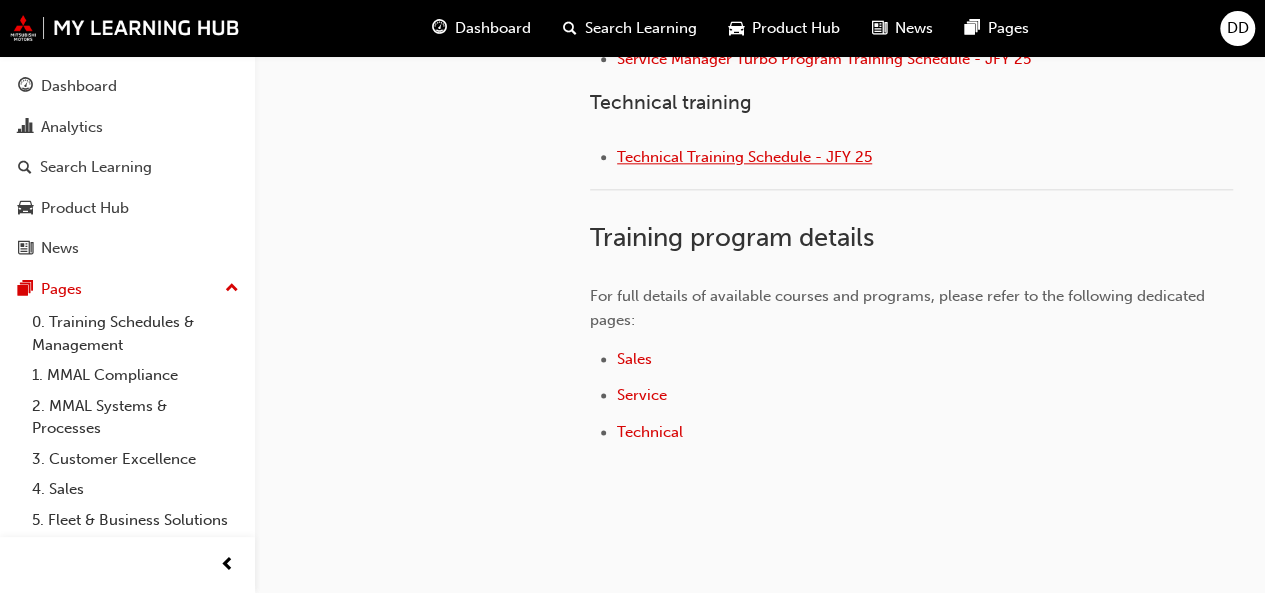 click on "Technical Training Schedule - JFY 25" at bounding box center (744, 157) 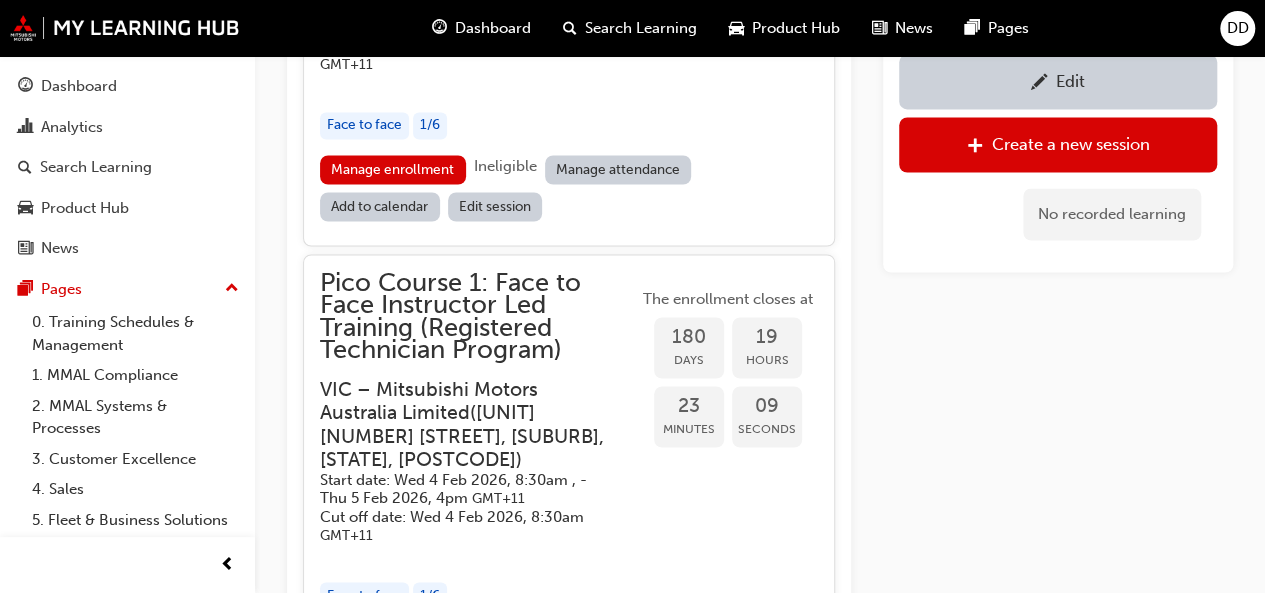 scroll, scrollTop: 5413, scrollLeft: 0, axis: vertical 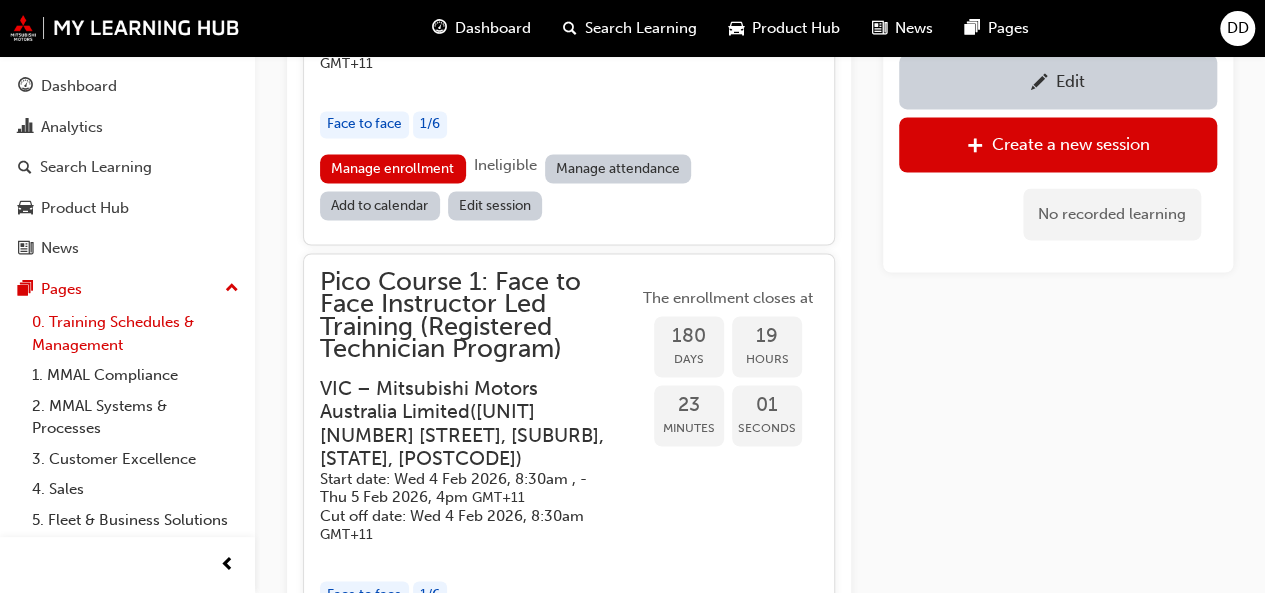 click on "0. Training Schedules & Management" at bounding box center (135, 333) 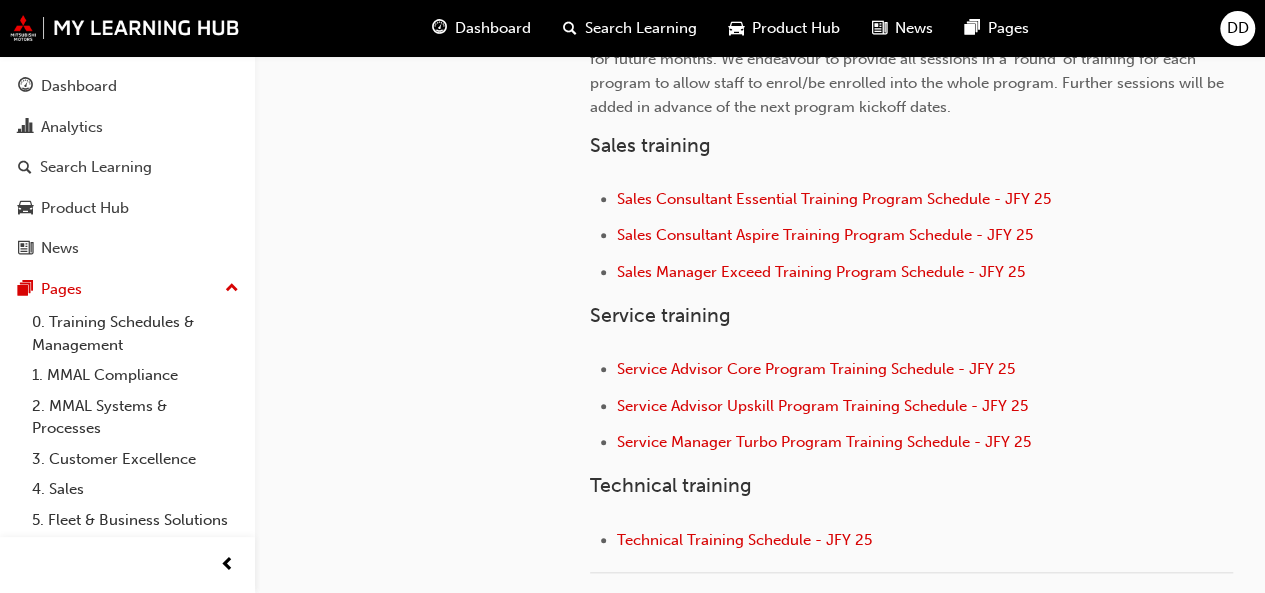 scroll, scrollTop: 721, scrollLeft: 0, axis: vertical 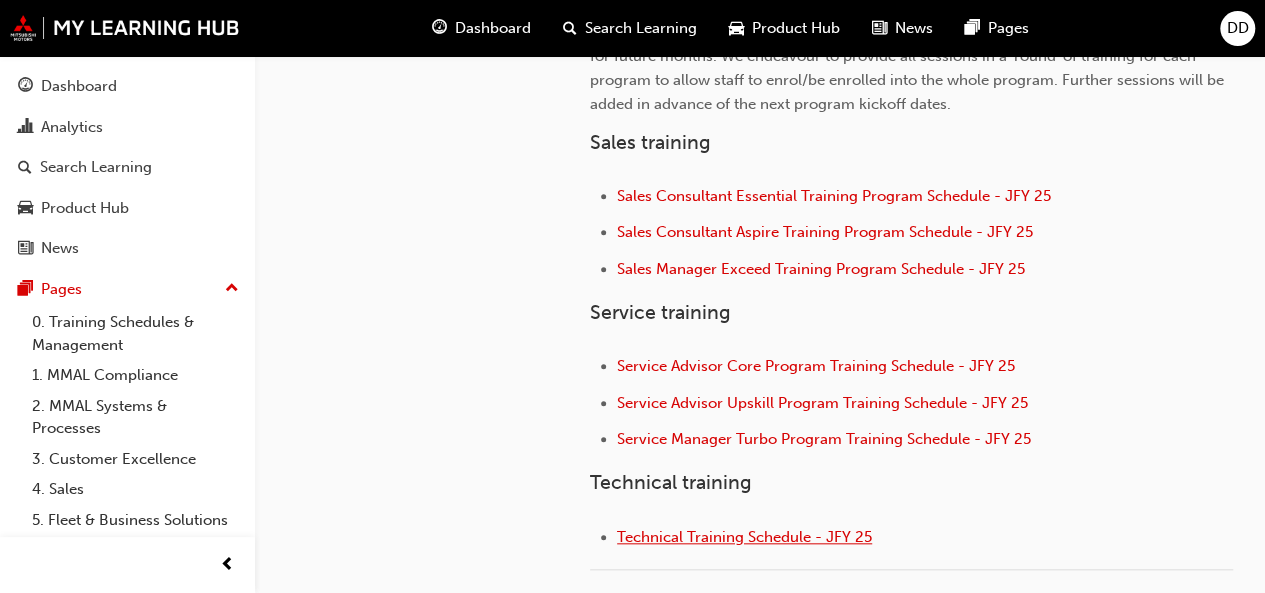 click on "Technical Training Schedule - JFY 25" at bounding box center (744, 537) 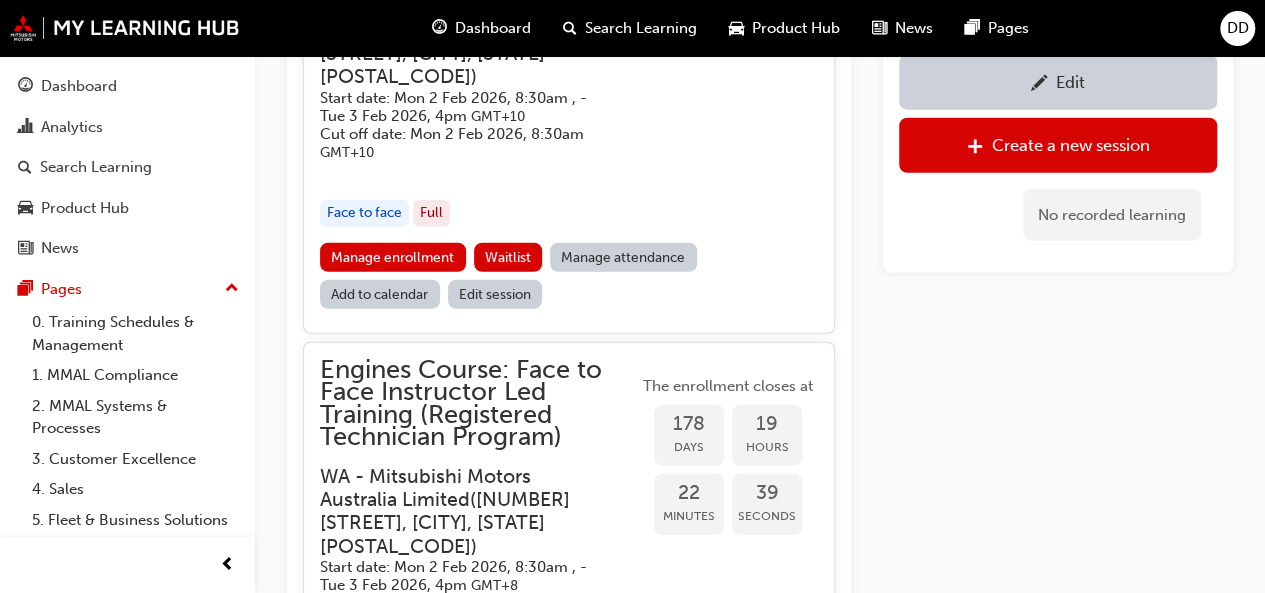 scroll, scrollTop: 6488, scrollLeft: 0, axis: vertical 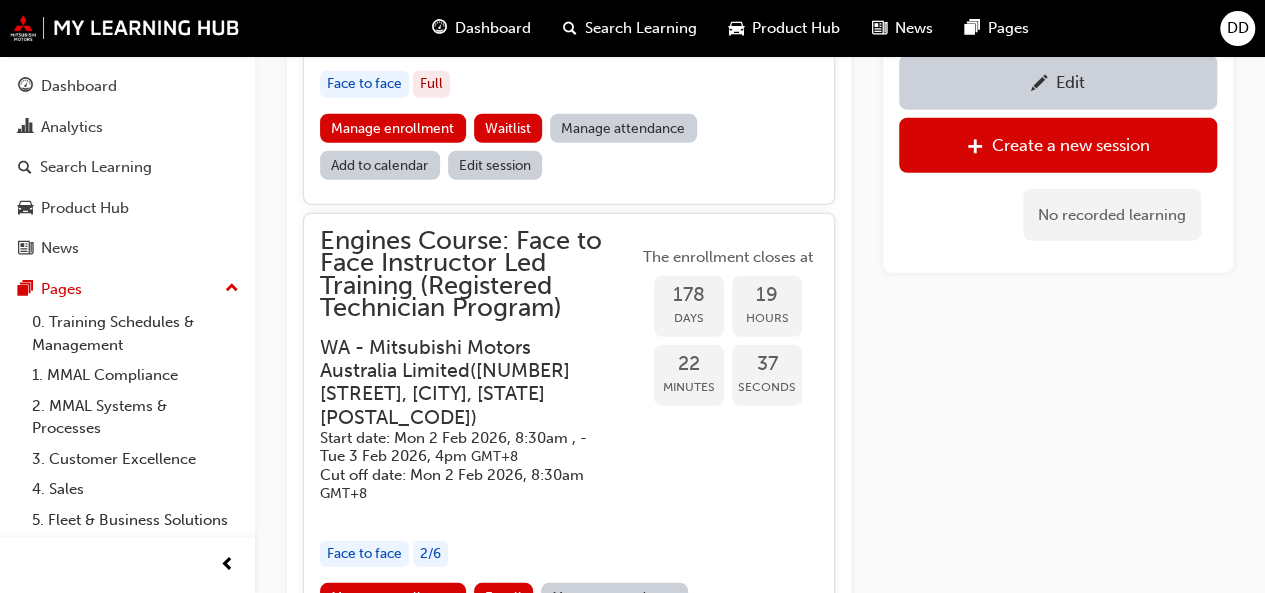click on "View sessions from before today" at bounding box center (415, 701) 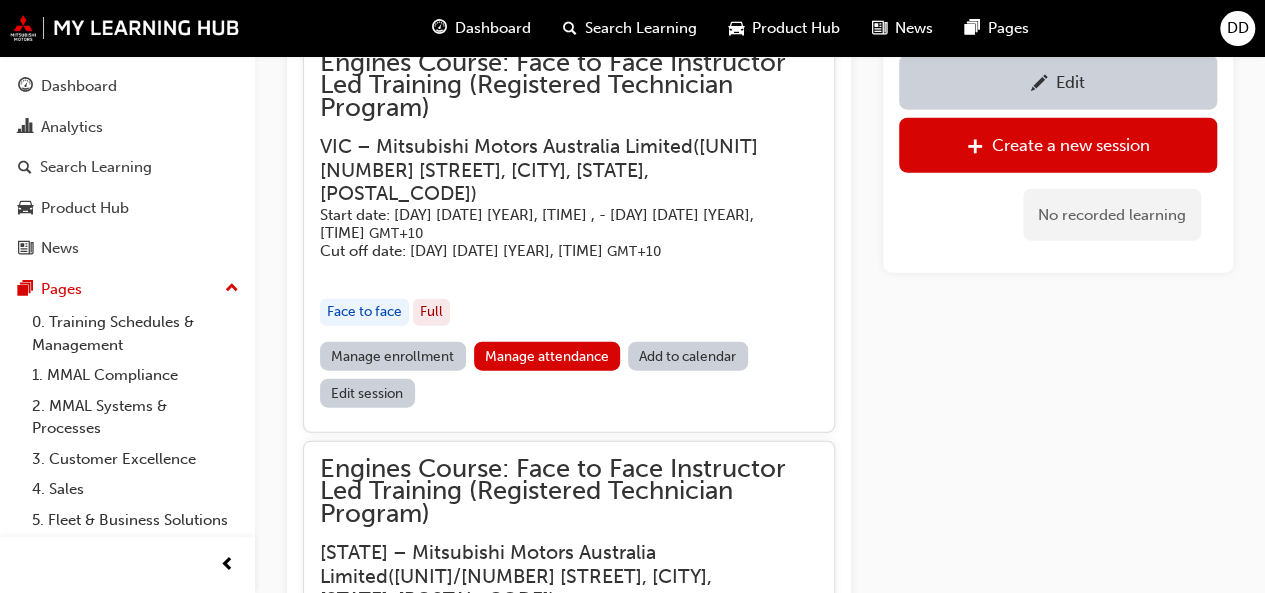 scroll, scrollTop: 32628, scrollLeft: 0, axis: vertical 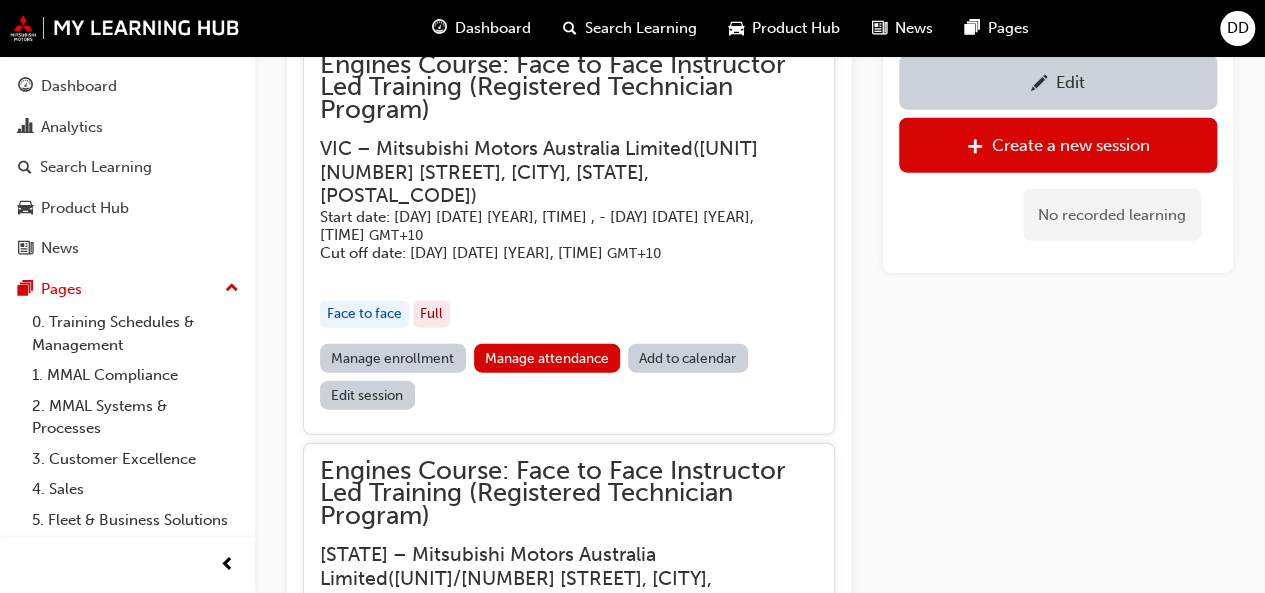 click on "Manage attendance" at bounding box center (547, 1957) 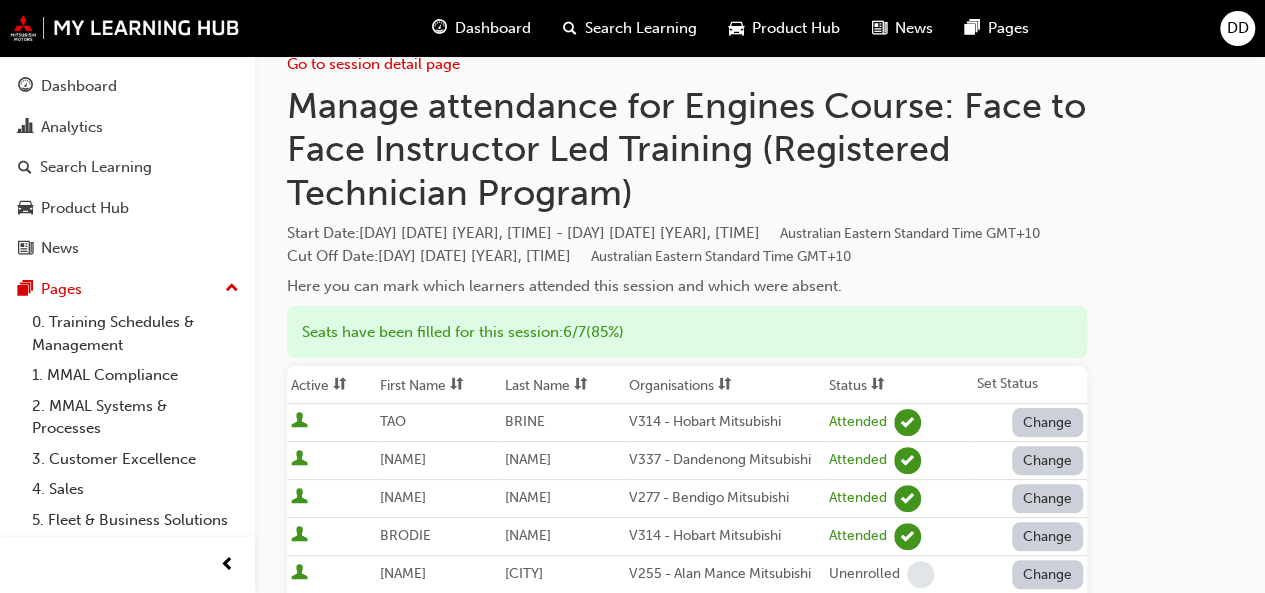 scroll, scrollTop: 0, scrollLeft: 0, axis: both 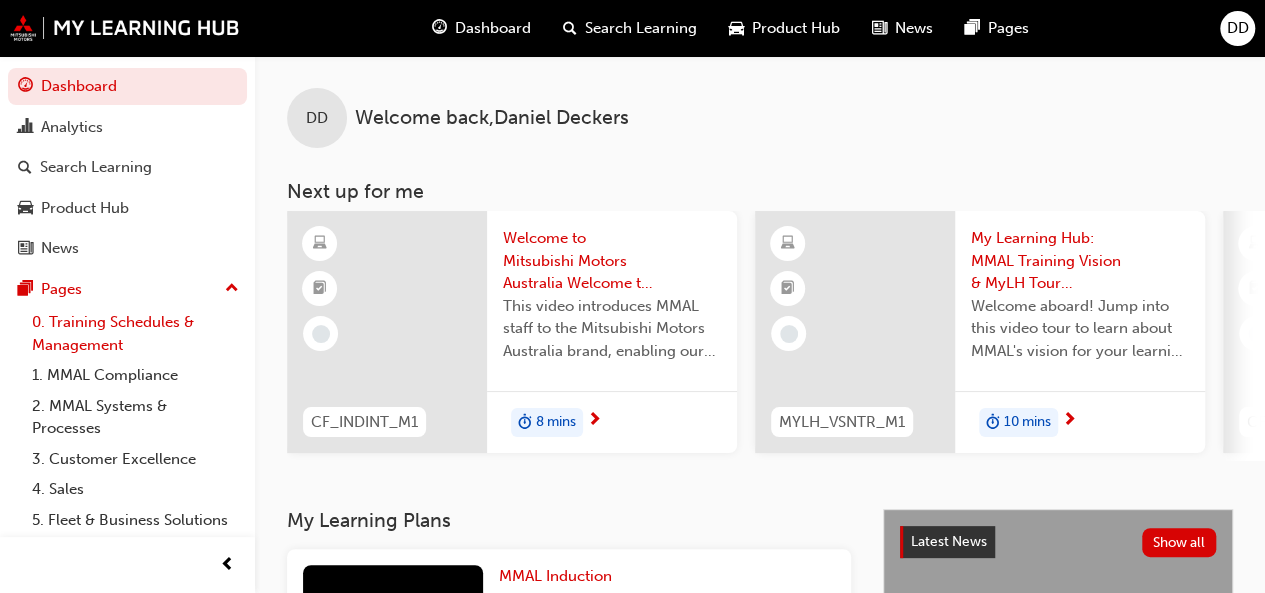 click on "0. Training Schedules & Management" at bounding box center [135, 333] 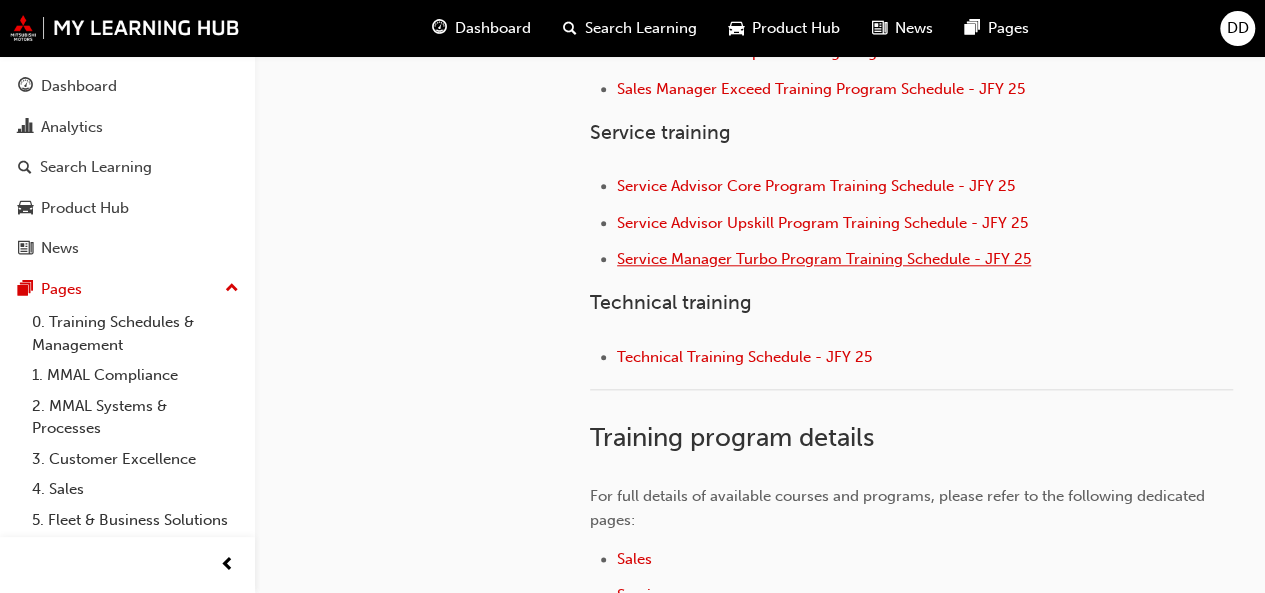 scroll, scrollTop: 902, scrollLeft: 0, axis: vertical 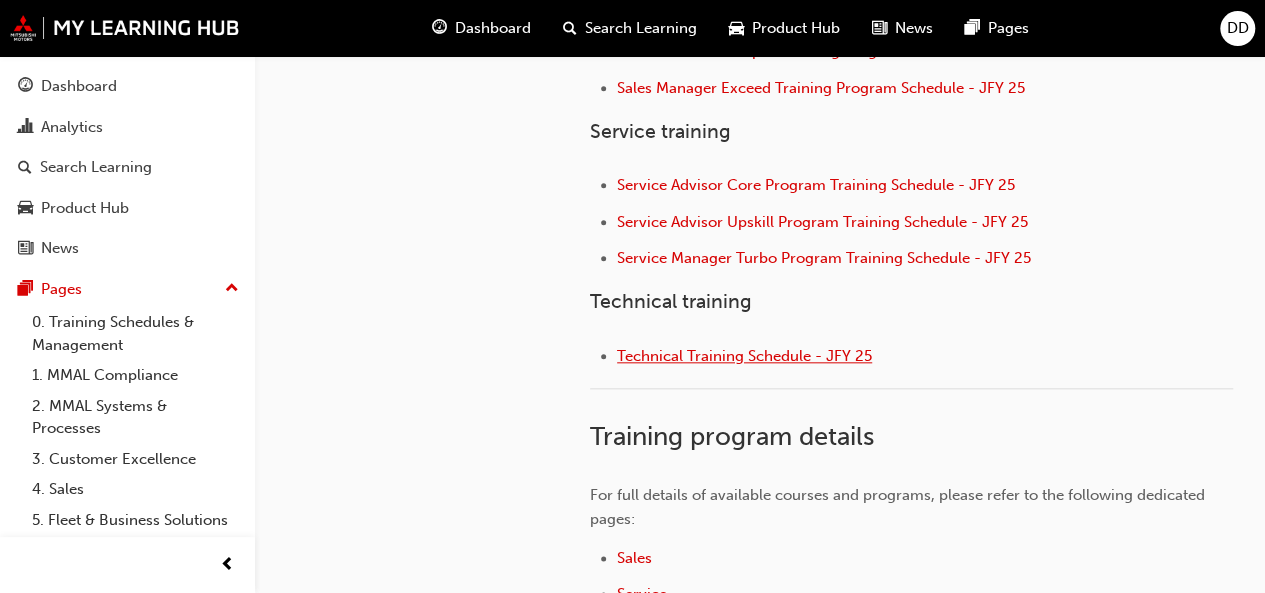 click on "Technical Training Schedule - JFY 25" at bounding box center [744, 356] 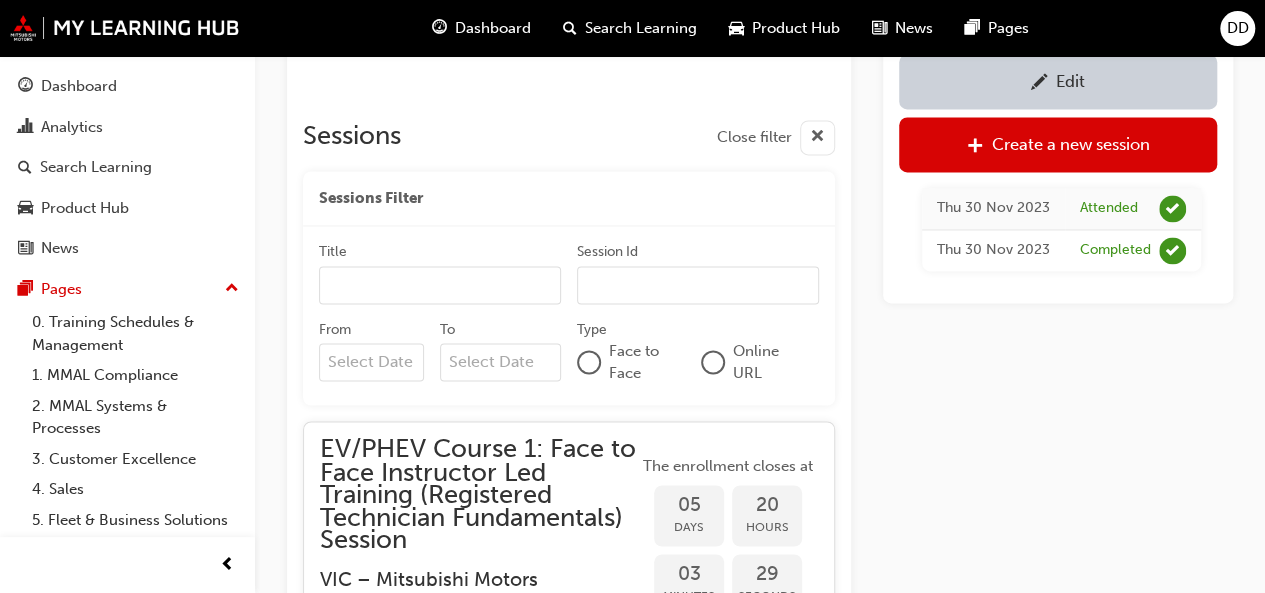 scroll, scrollTop: 1438, scrollLeft: 0, axis: vertical 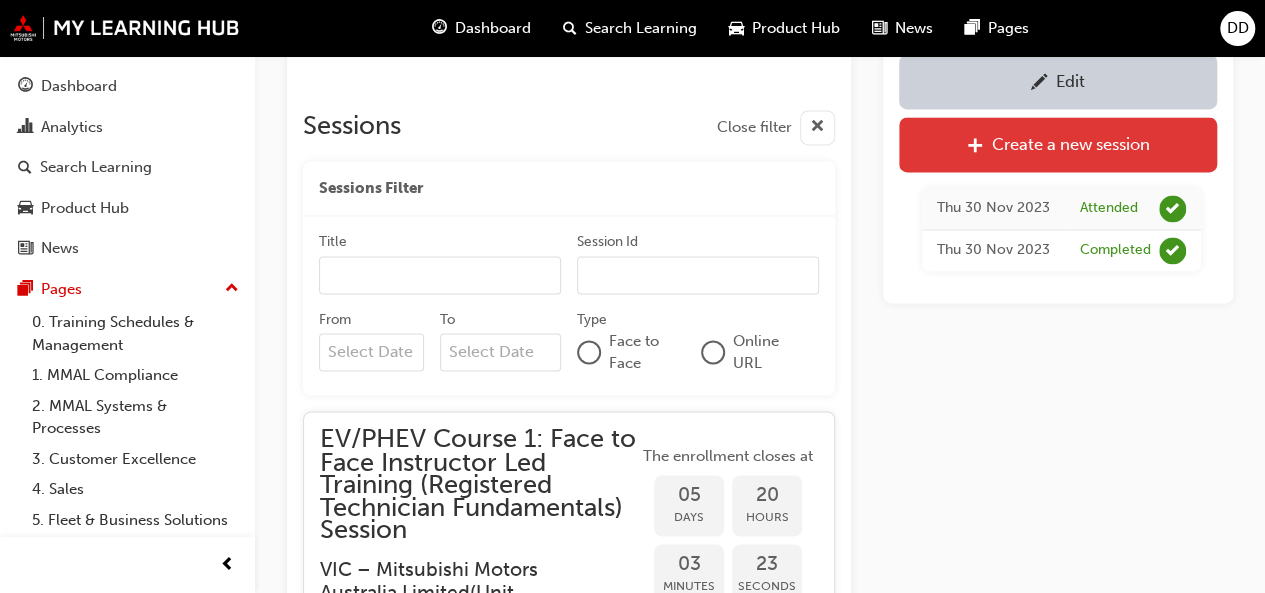 click on "Create a new session" at bounding box center (1071, 145) 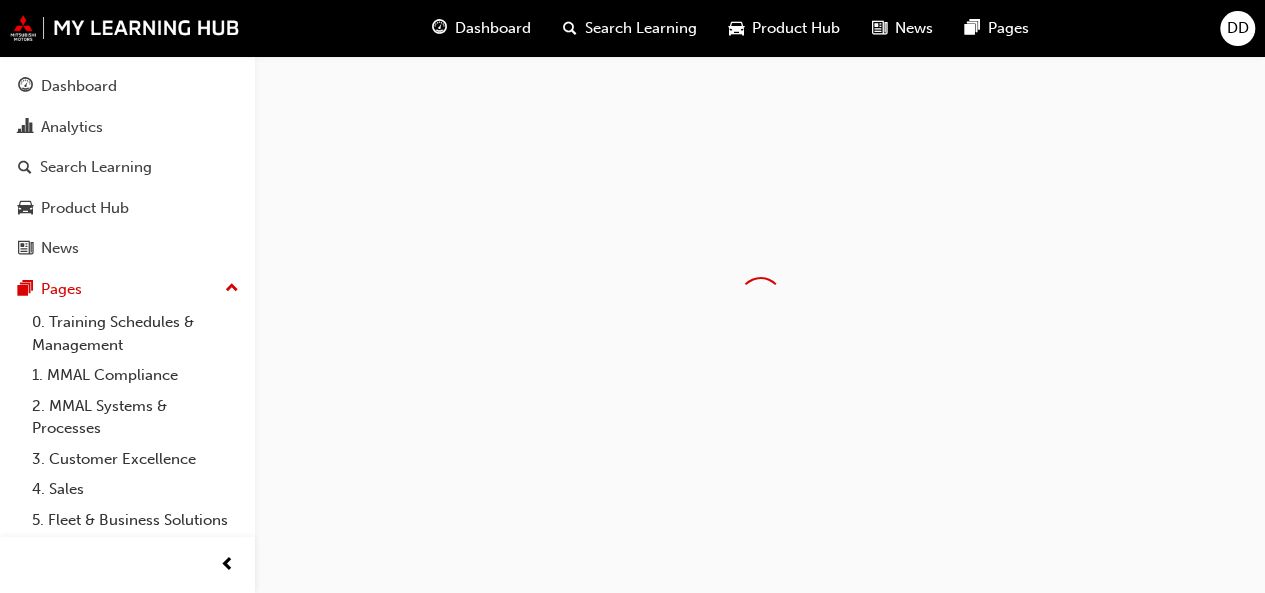 scroll, scrollTop: 0, scrollLeft: 0, axis: both 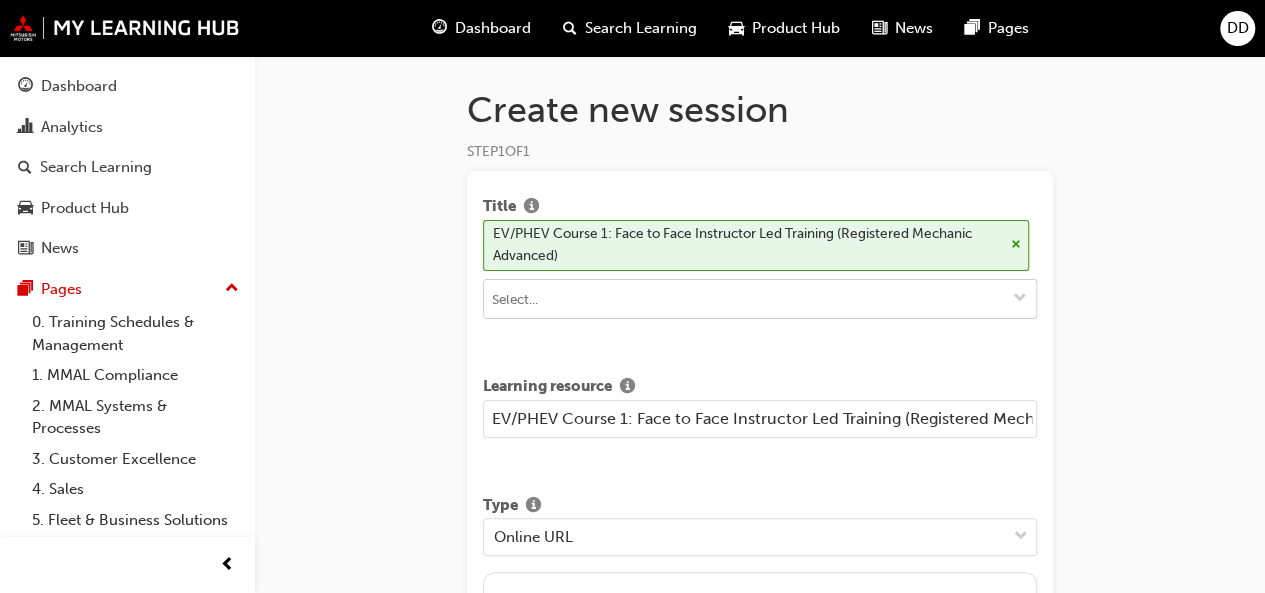 click at bounding box center [1020, 299] 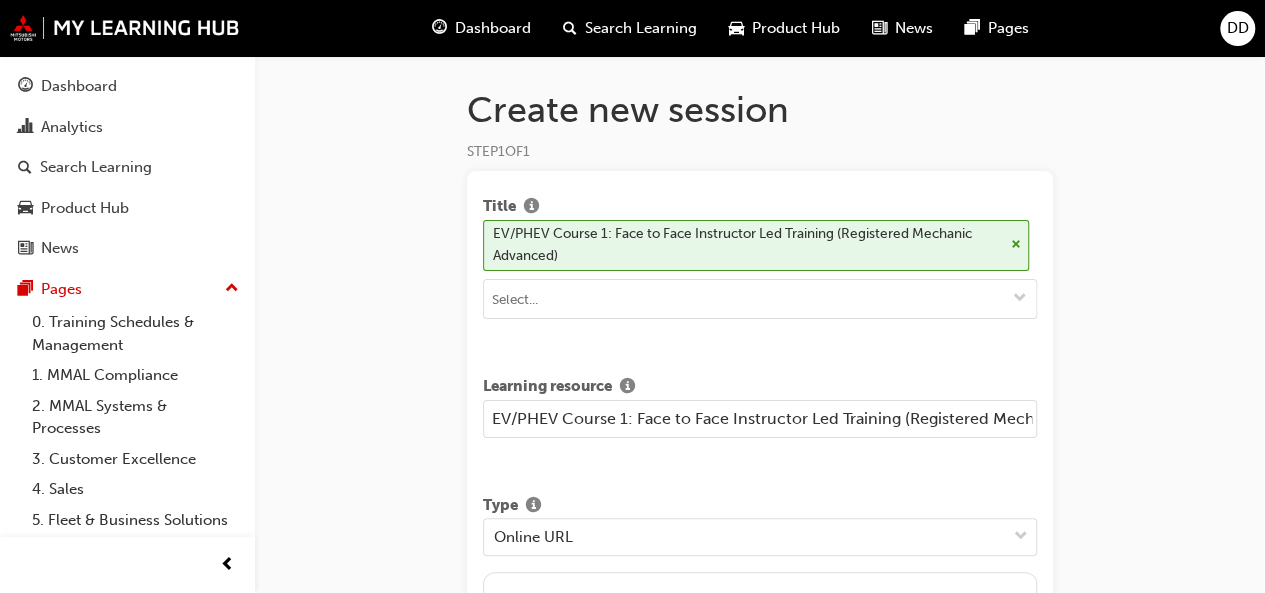 drag, startPoint x: 864, startPoint y: 447, endPoint x: 1182, endPoint y: 481, distance: 319.81244 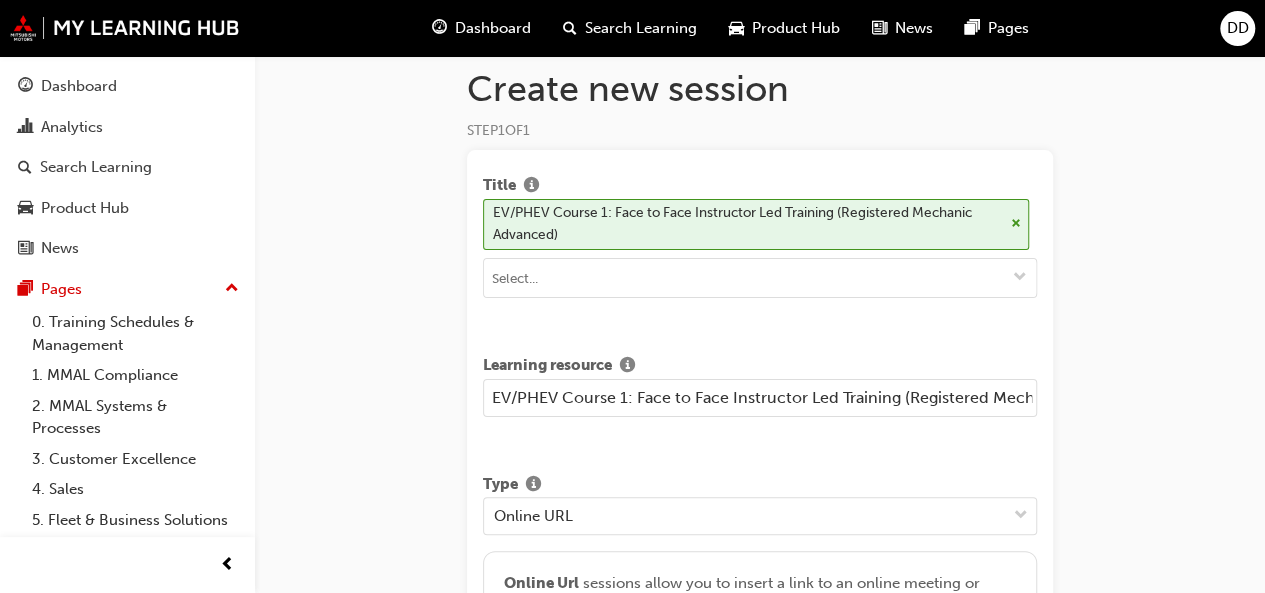 scroll, scrollTop: 22, scrollLeft: 0, axis: vertical 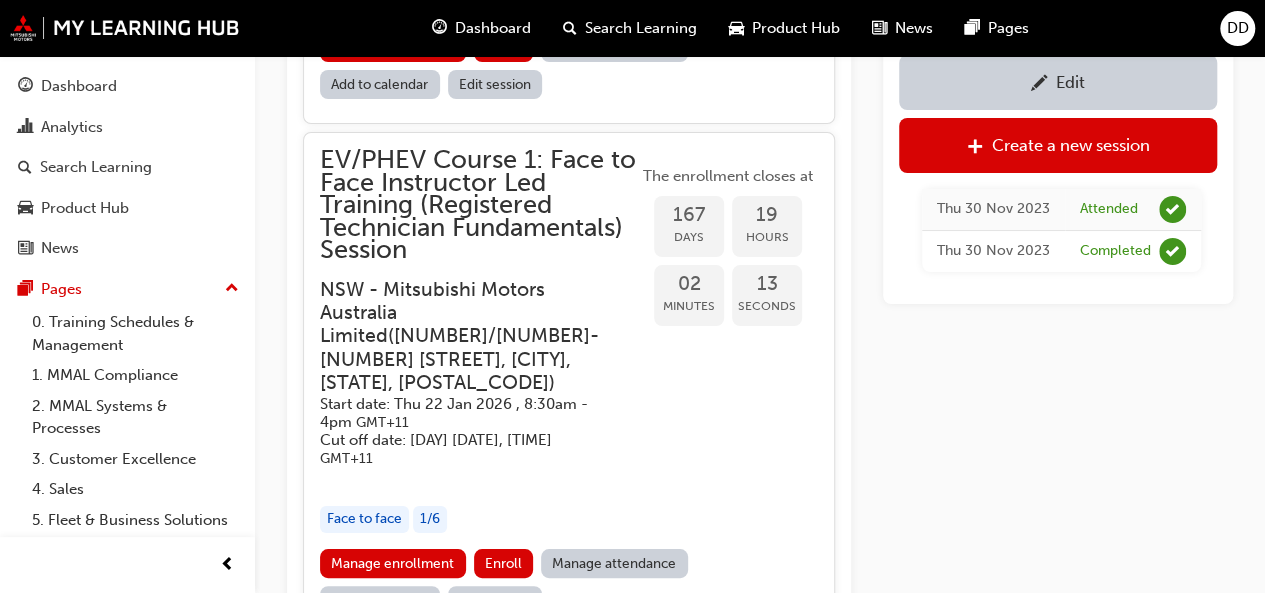 click on "Edit session" at bounding box center [495, 600] 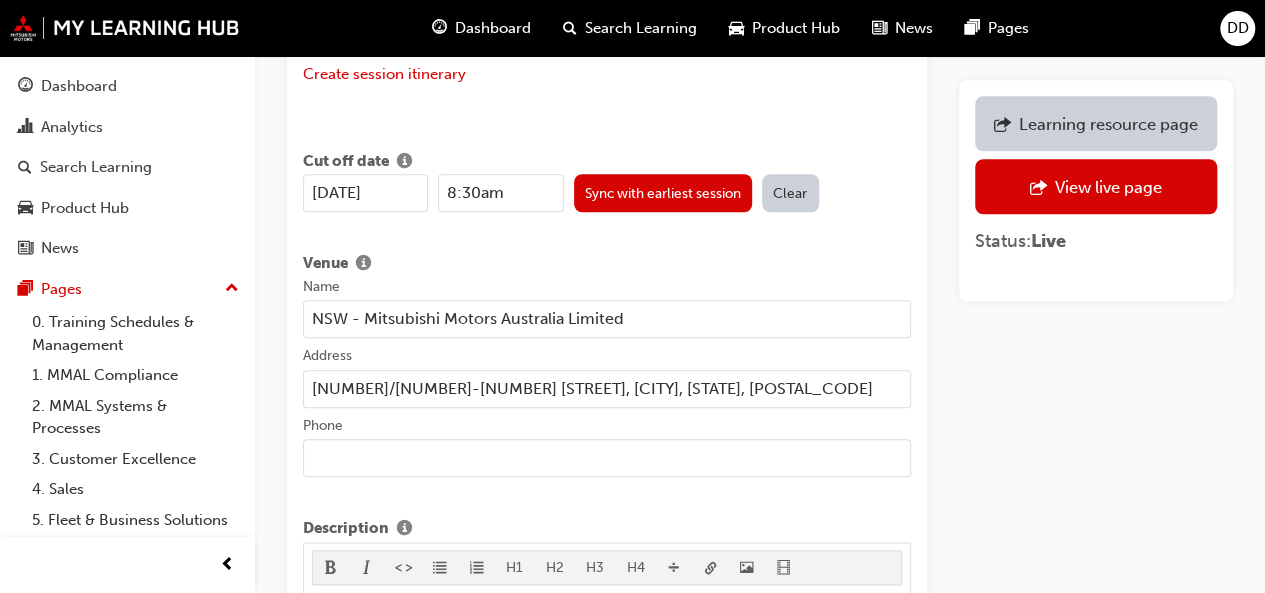 scroll, scrollTop: 841, scrollLeft: 0, axis: vertical 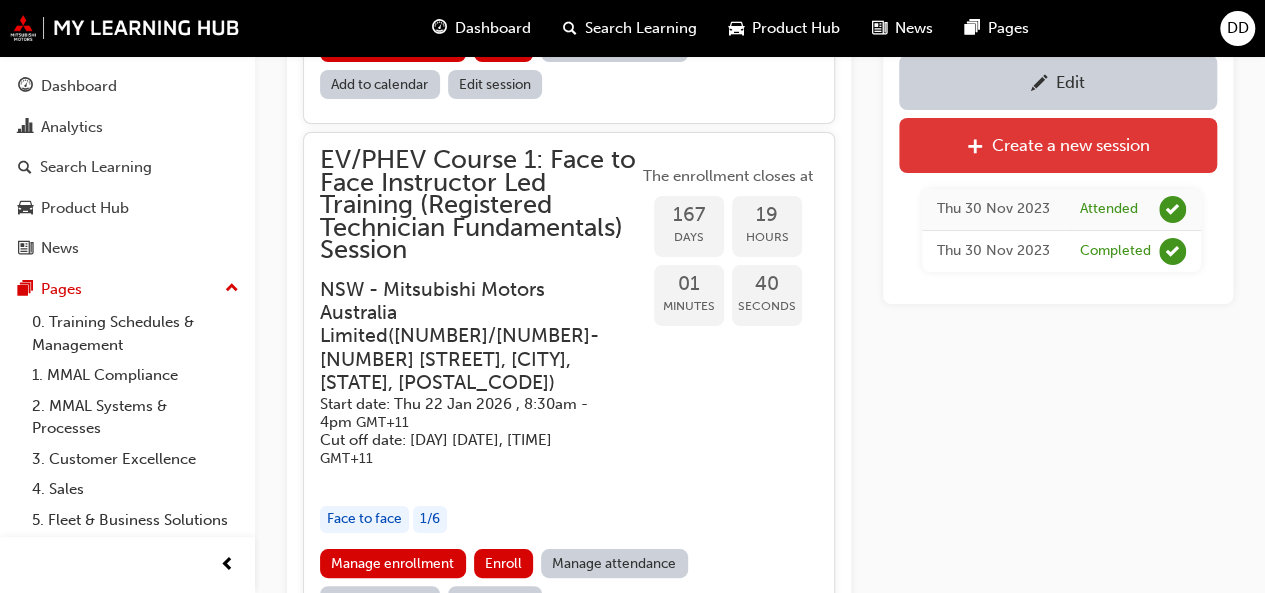 click on "Create a new session" at bounding box center (1071, 145) 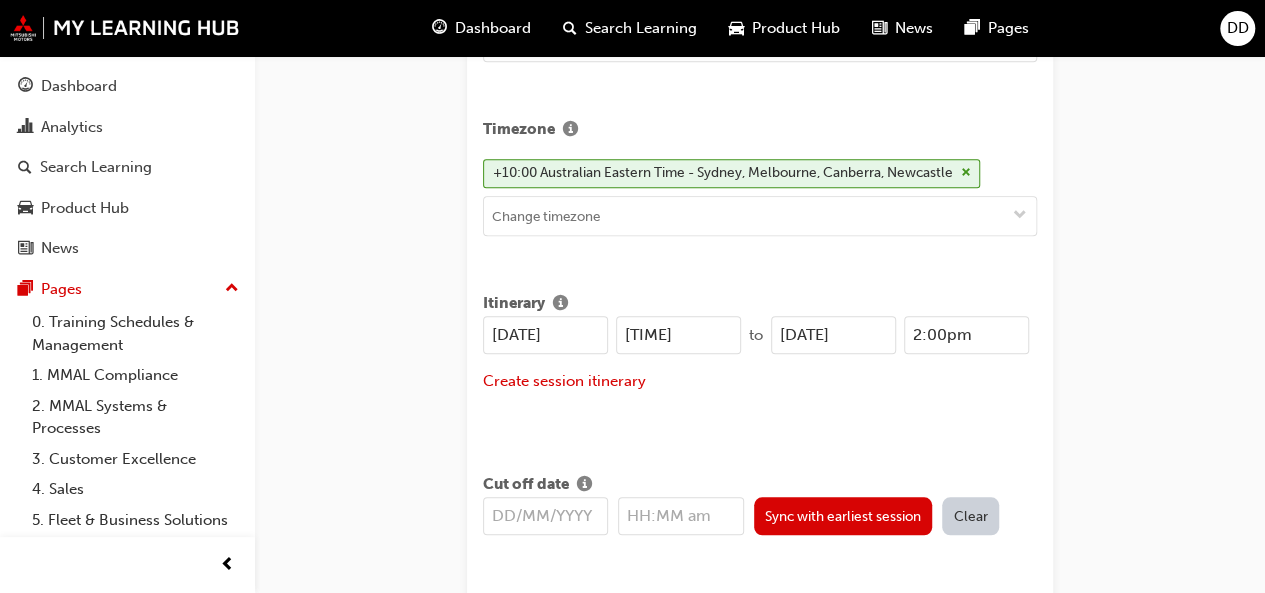 scroll, scrollTop: 792, scrollLeft: 0, axis: vertical 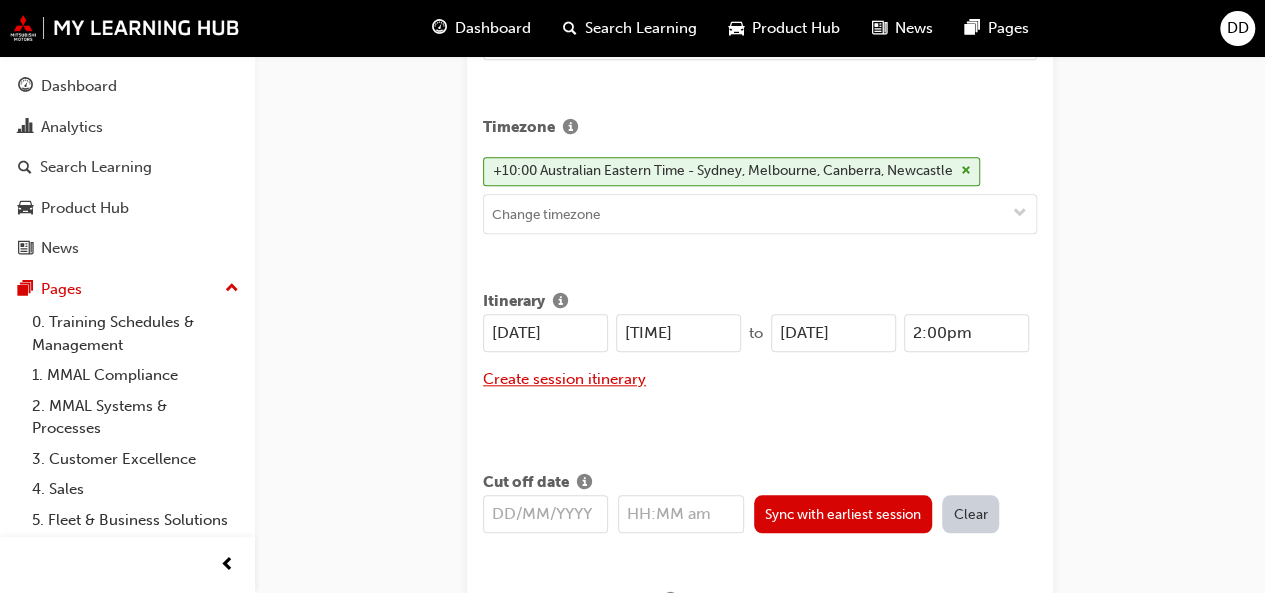 click on "Create   session itinerary" at bounding box center (564, 379) 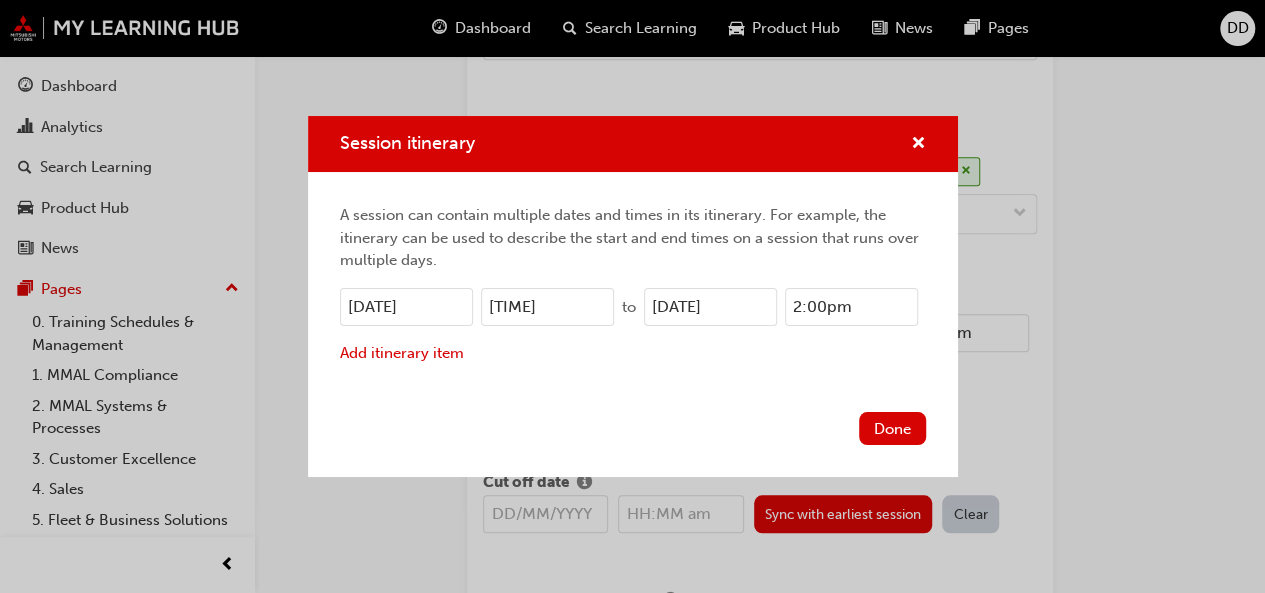 click on "07/08/2025" at bounding box center [406, 307] 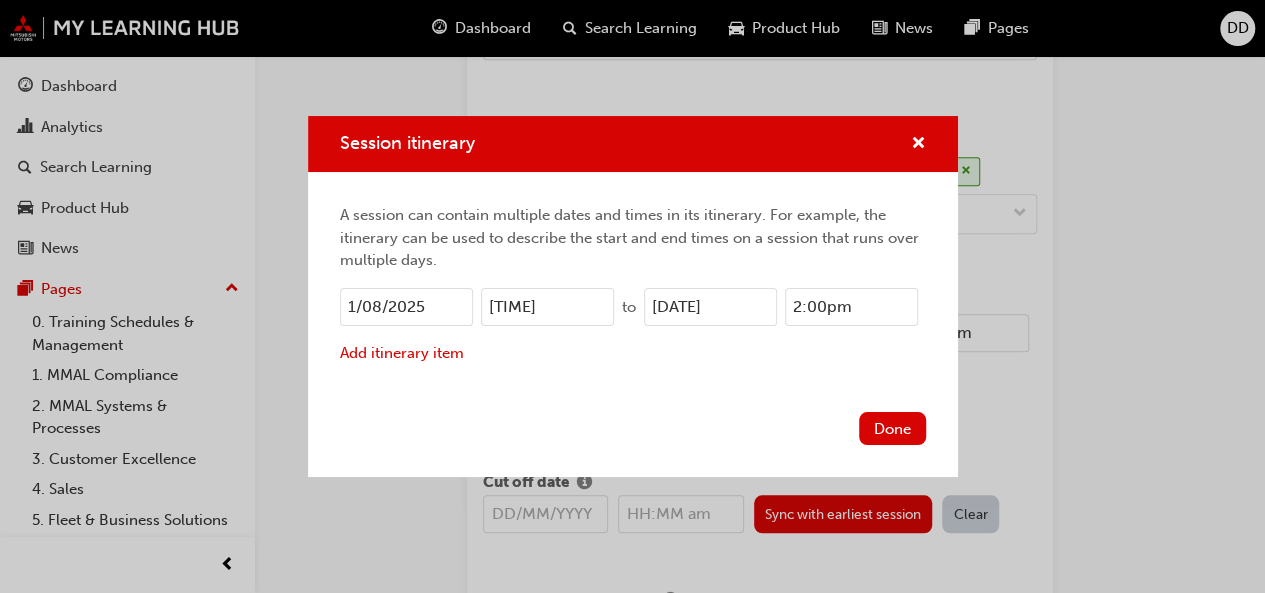 type on "18/08/2025" 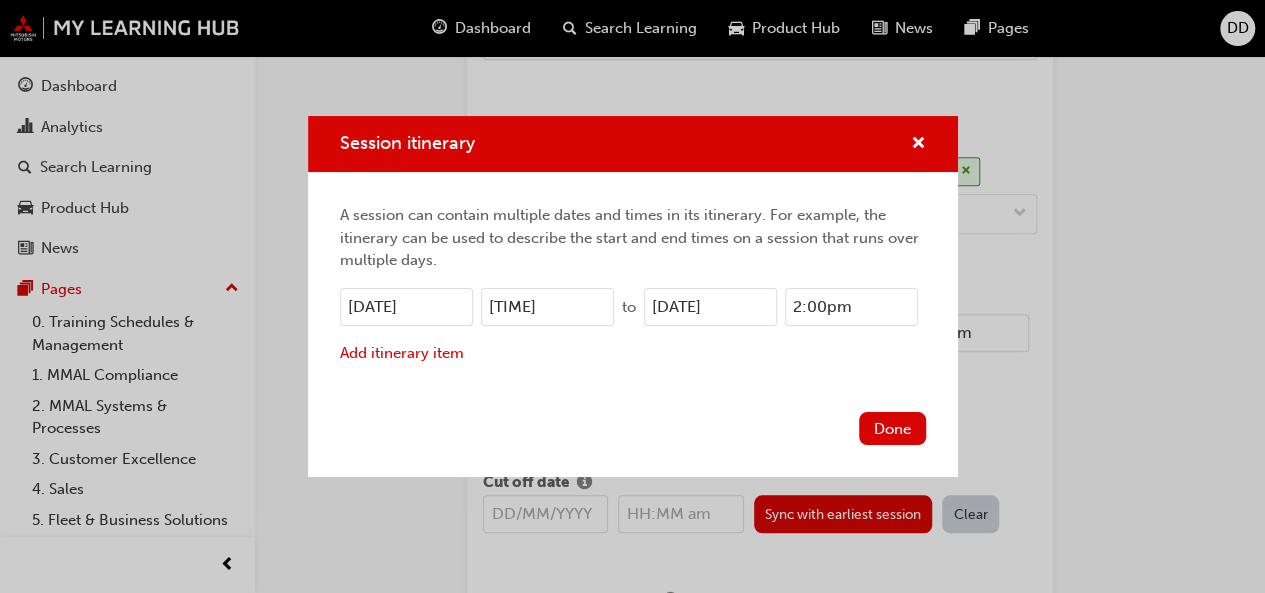 type on "18/12/2024" 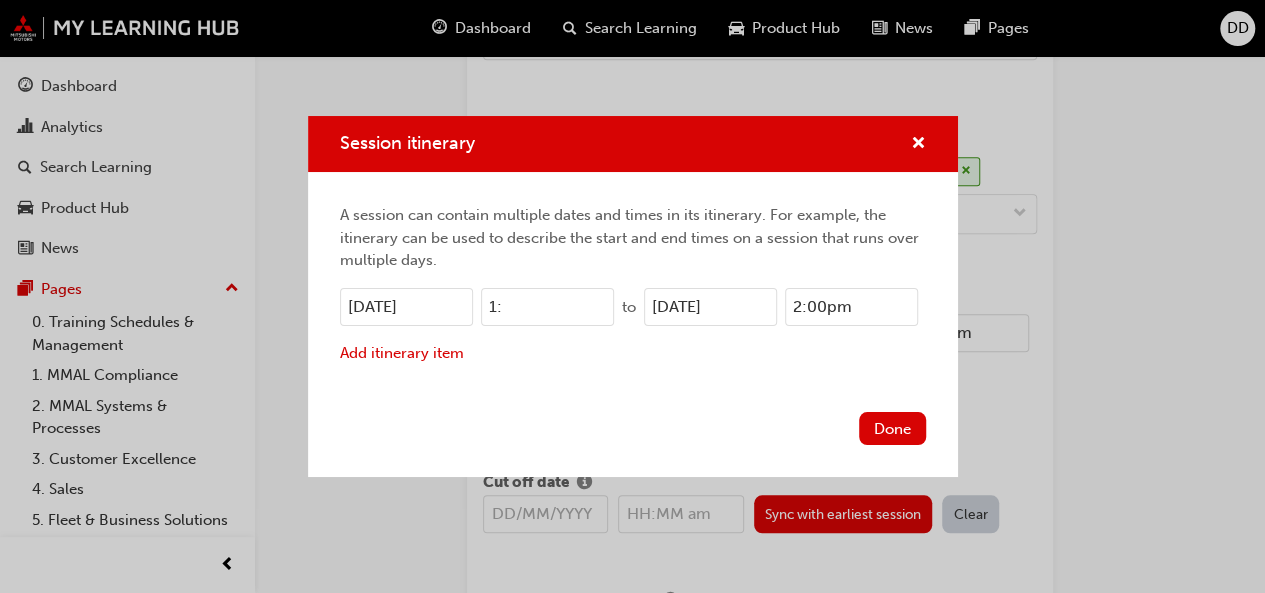 type on "1" 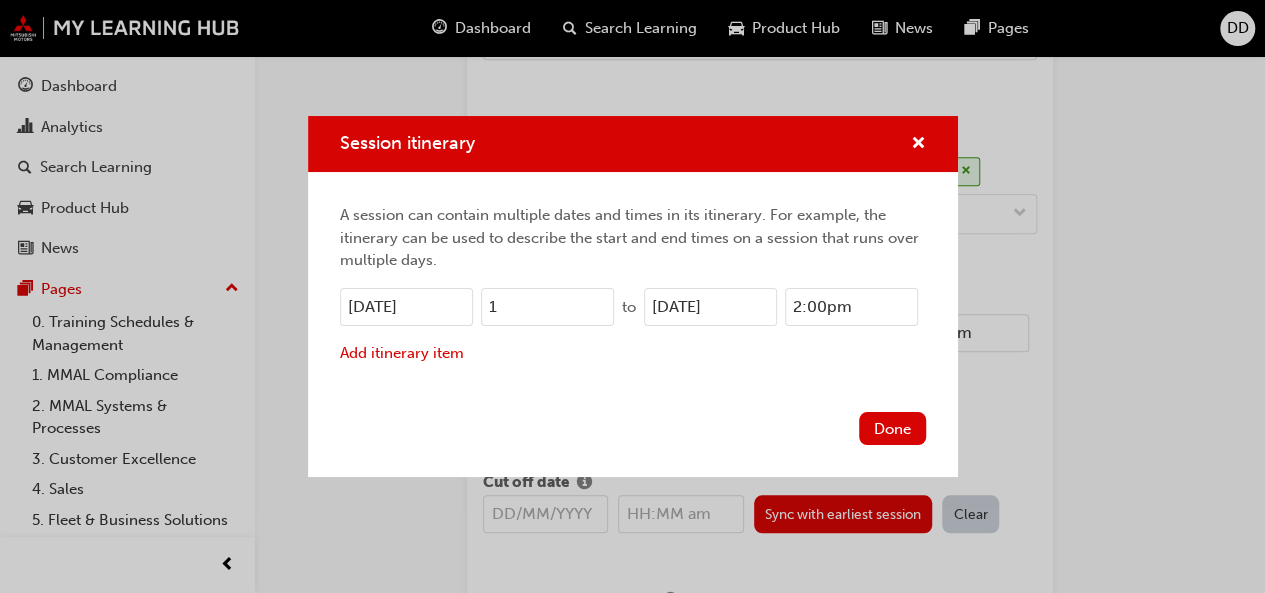 type on "12:00am" 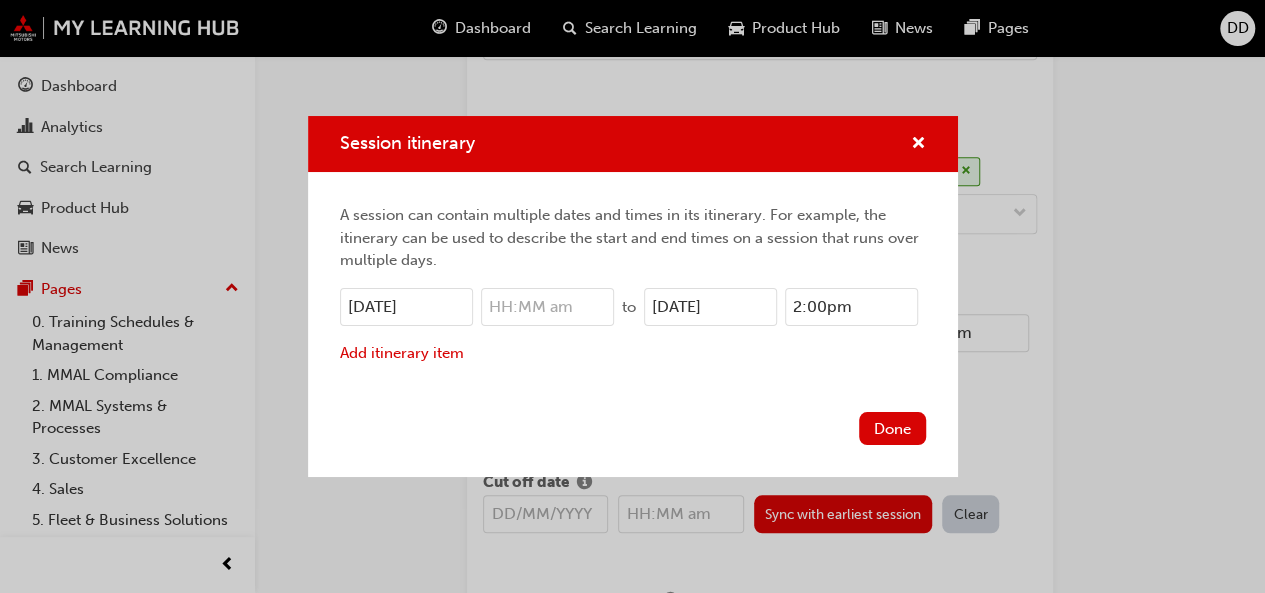 type on "8:00am" 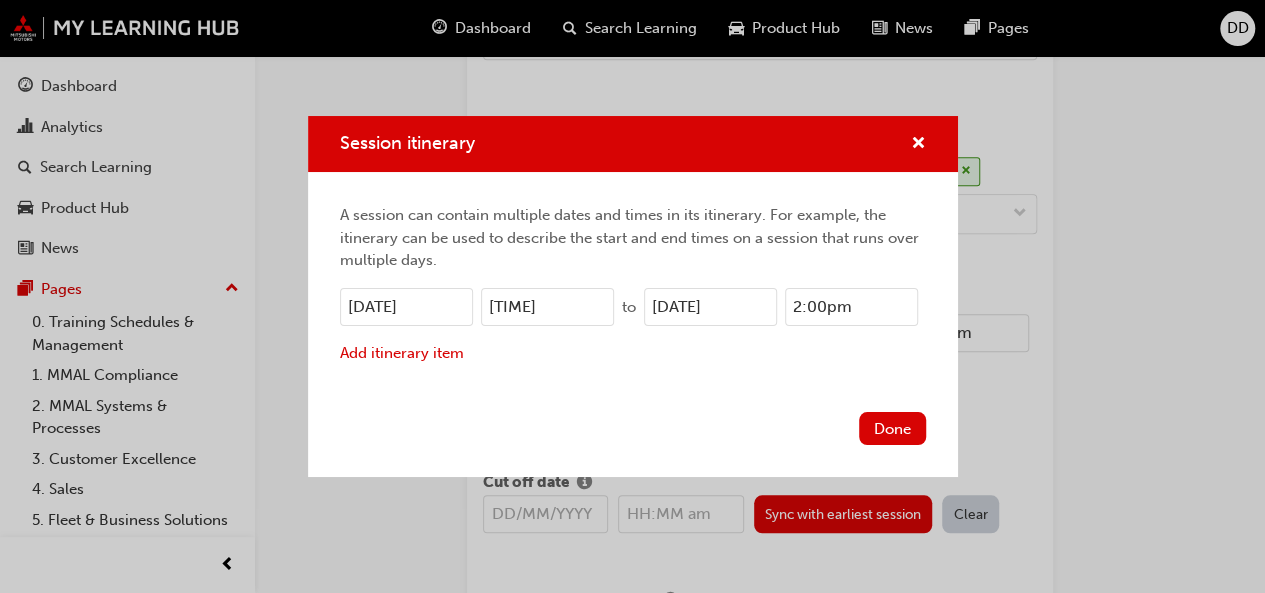type on "8:00am" 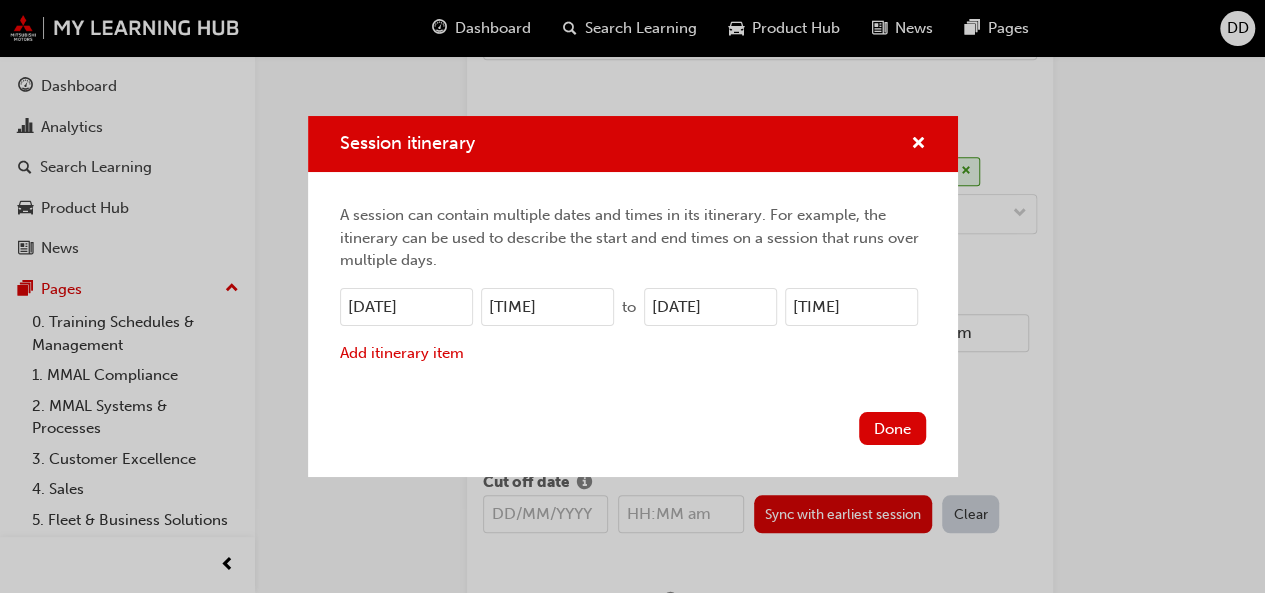 type on "5:00pm" 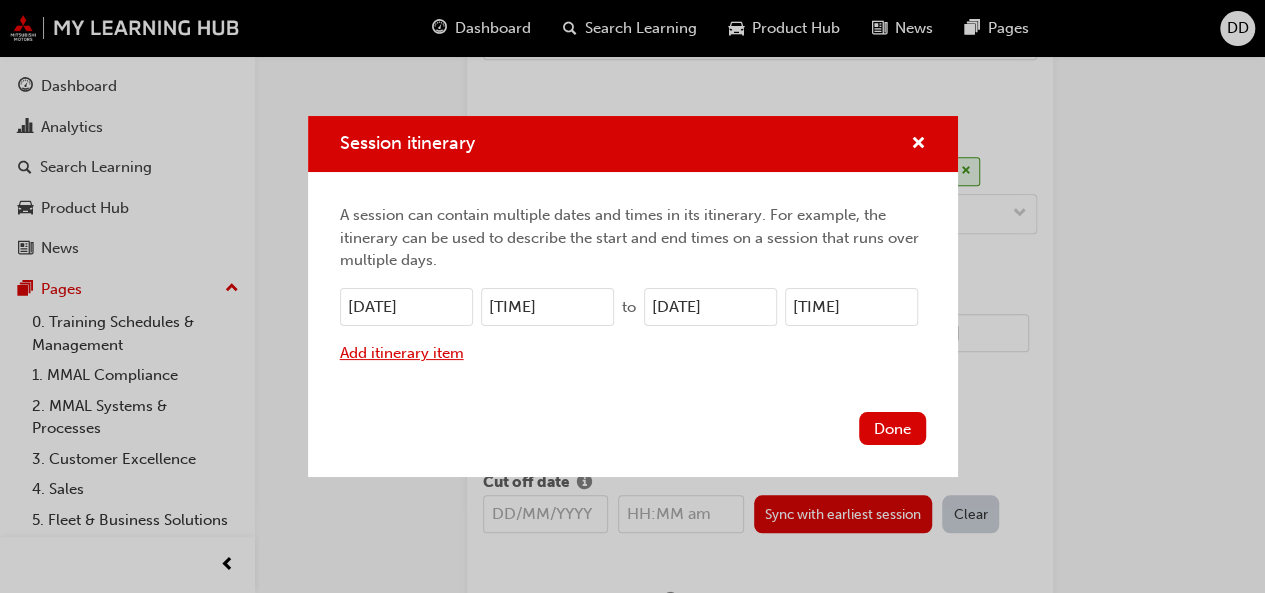 type on "5:00pm" 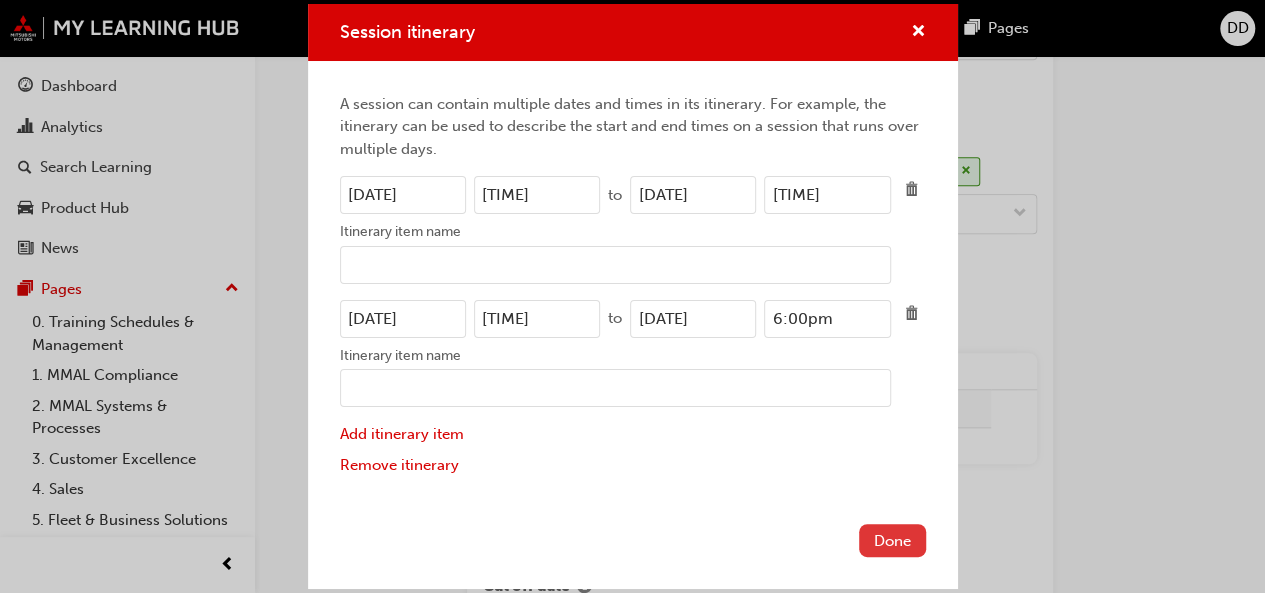 click on "Done" at bounding box center [892, 540] 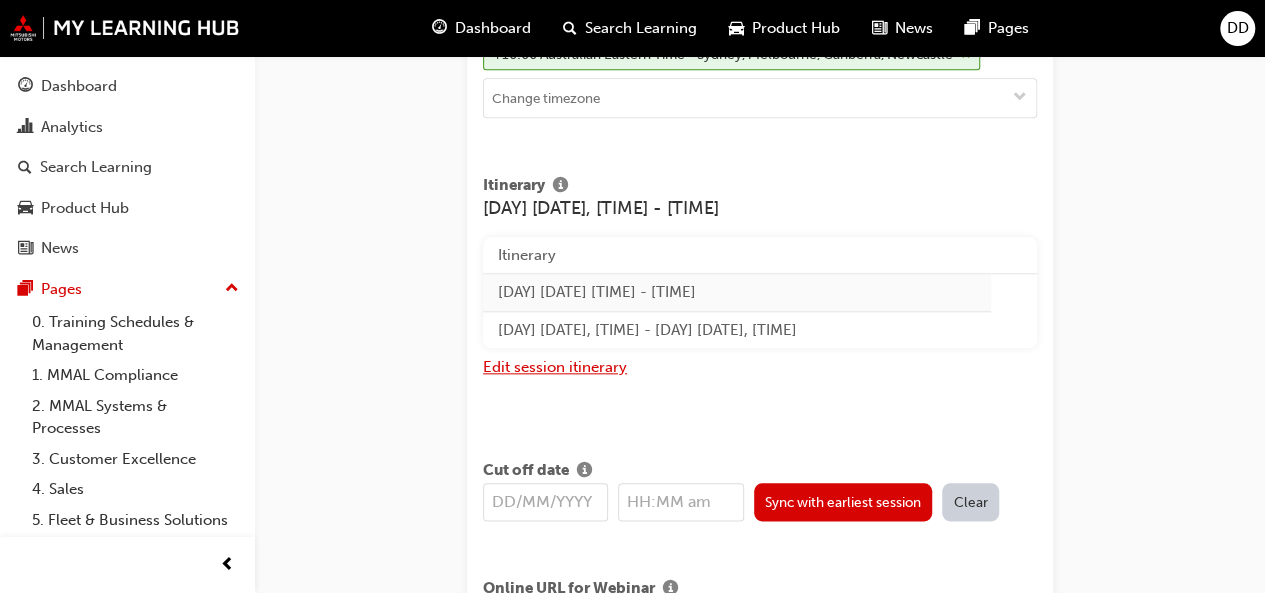 scroll, scrollTop: 910, scrollLeft: 0, axis: vertical 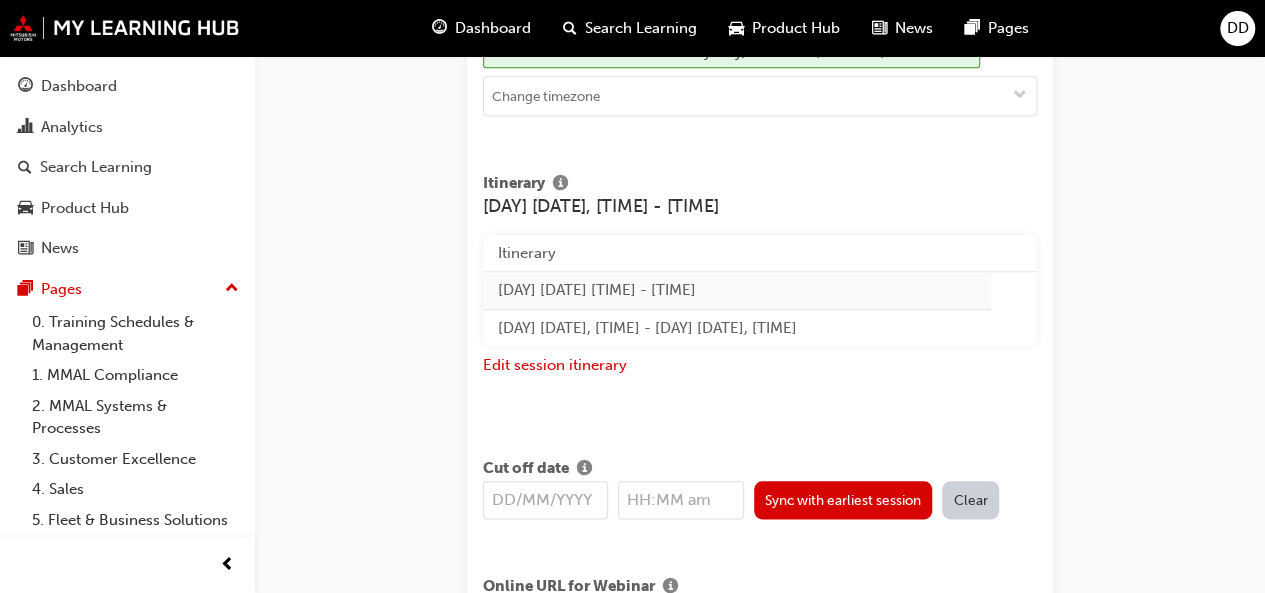 click on "Thu 7 Aug 2025 5pm - 6pm" at bounding box center (737, 291) 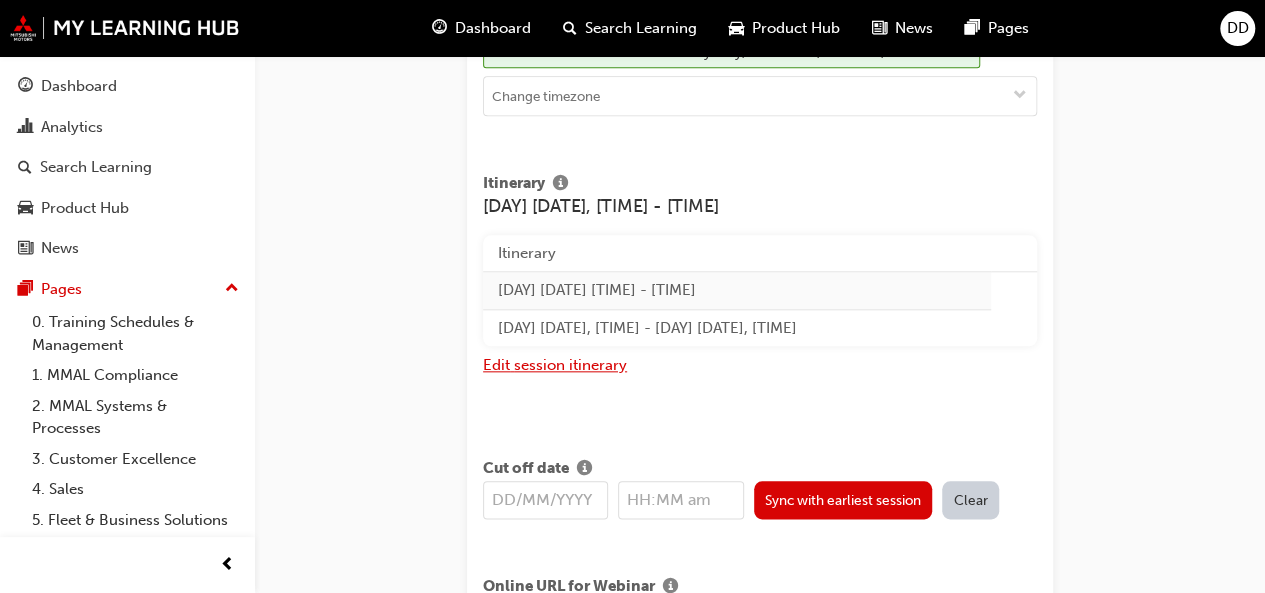 click on "Edit   session itinerary" at bounding box center [555, 365] 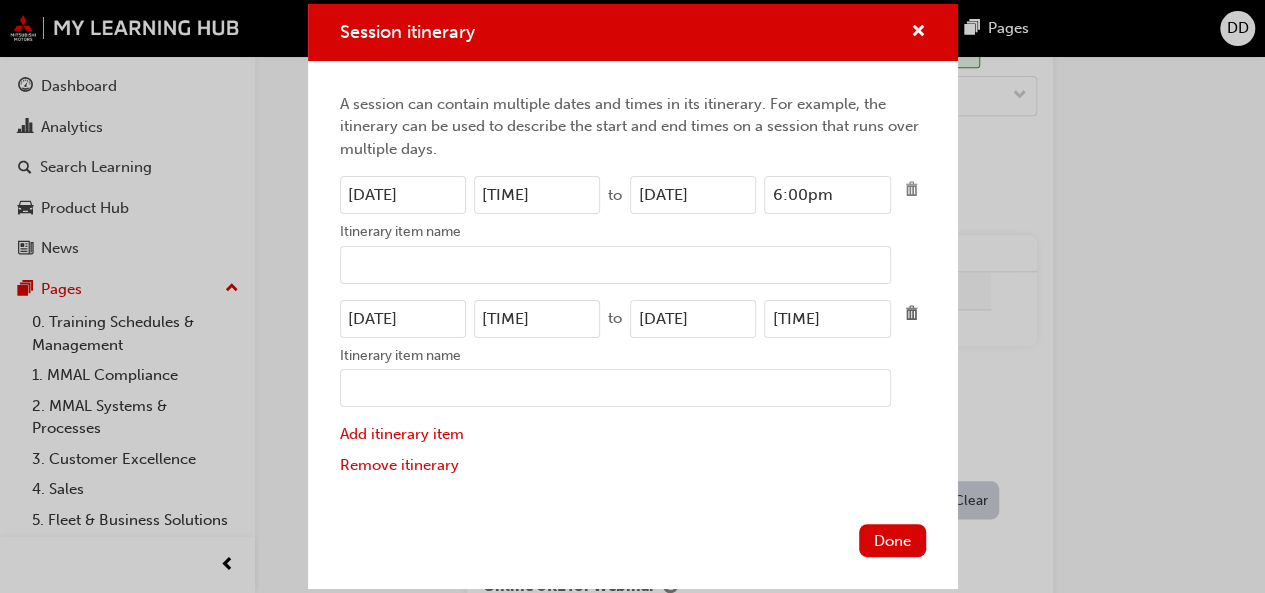 click at bounding box center (912, 189) 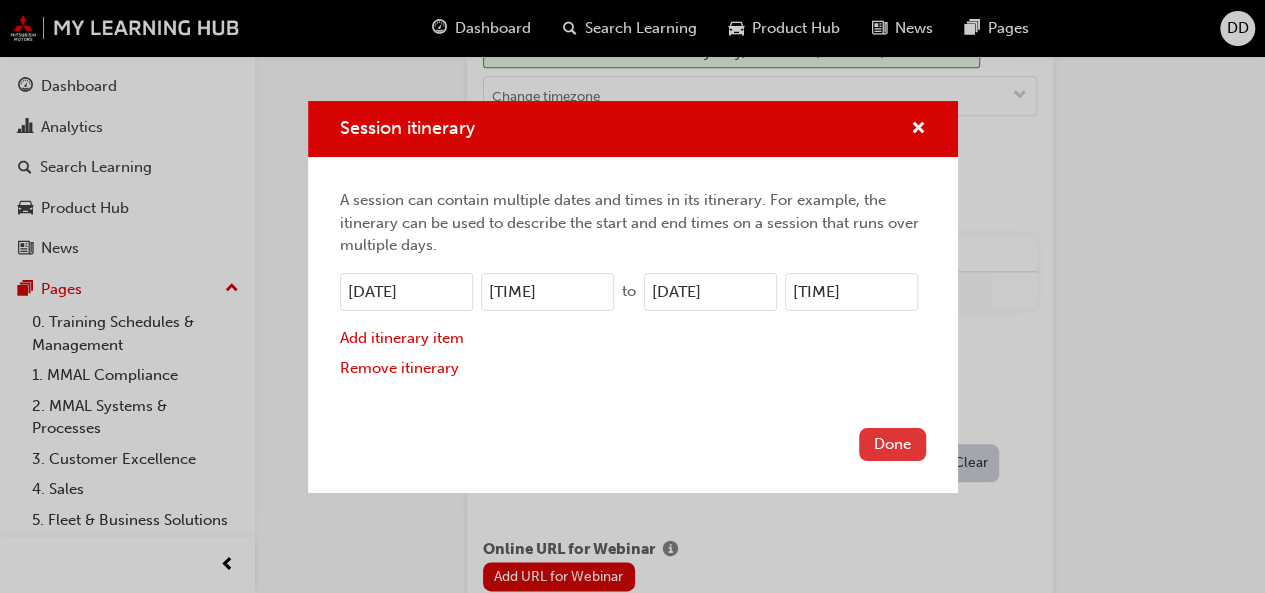 click on "Done" at bounding box center (892, 444) 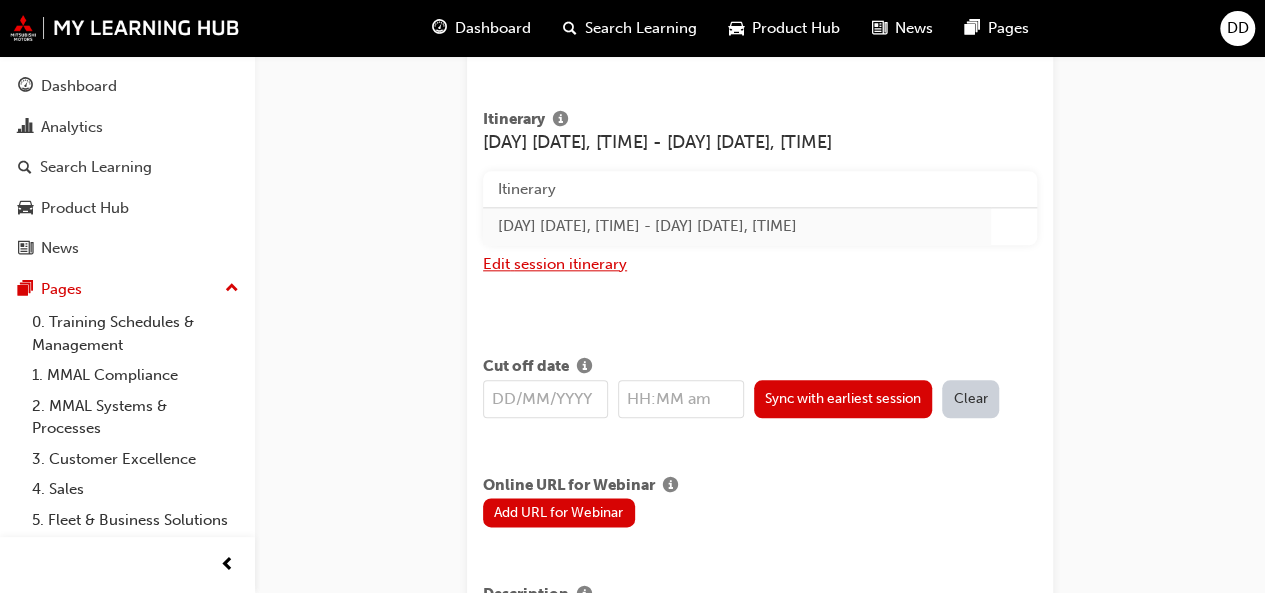 scroll, scrollTop: 984, scrollLeft: 0, axis: vertical 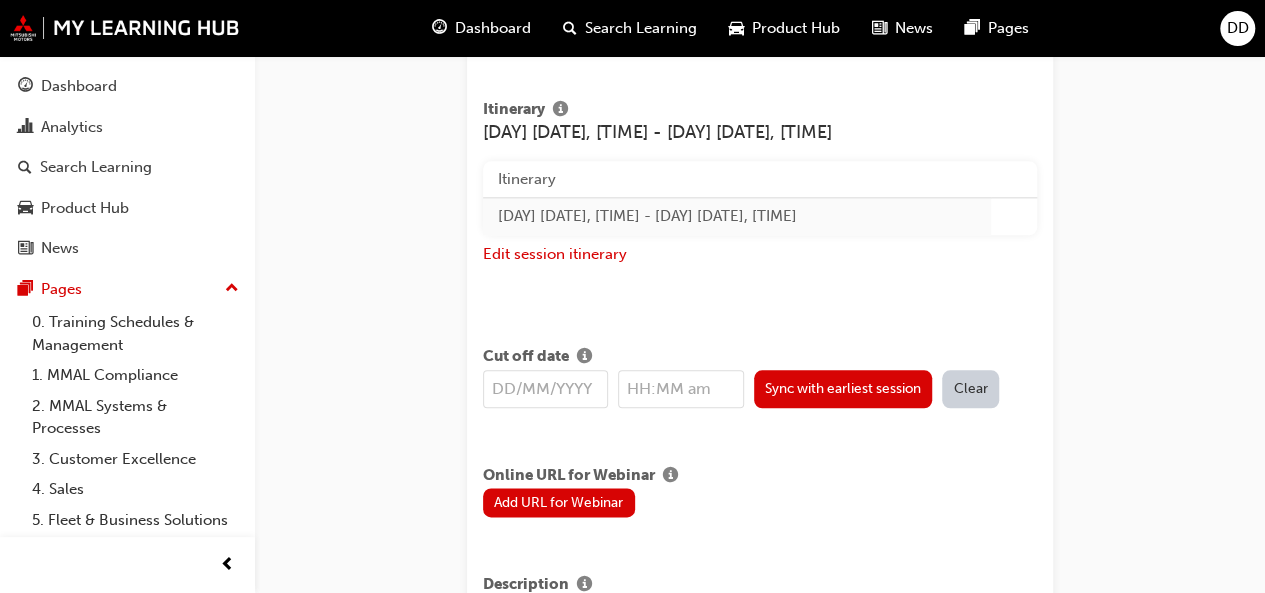 click at bounding box center (545, 389) 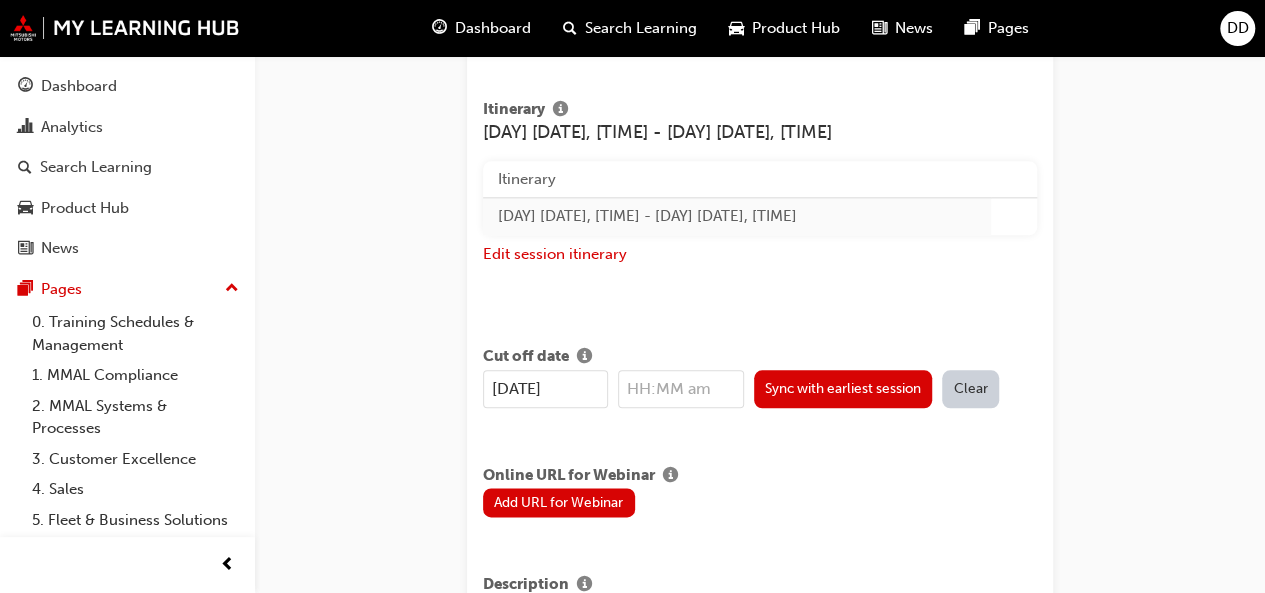 type on "18/7" 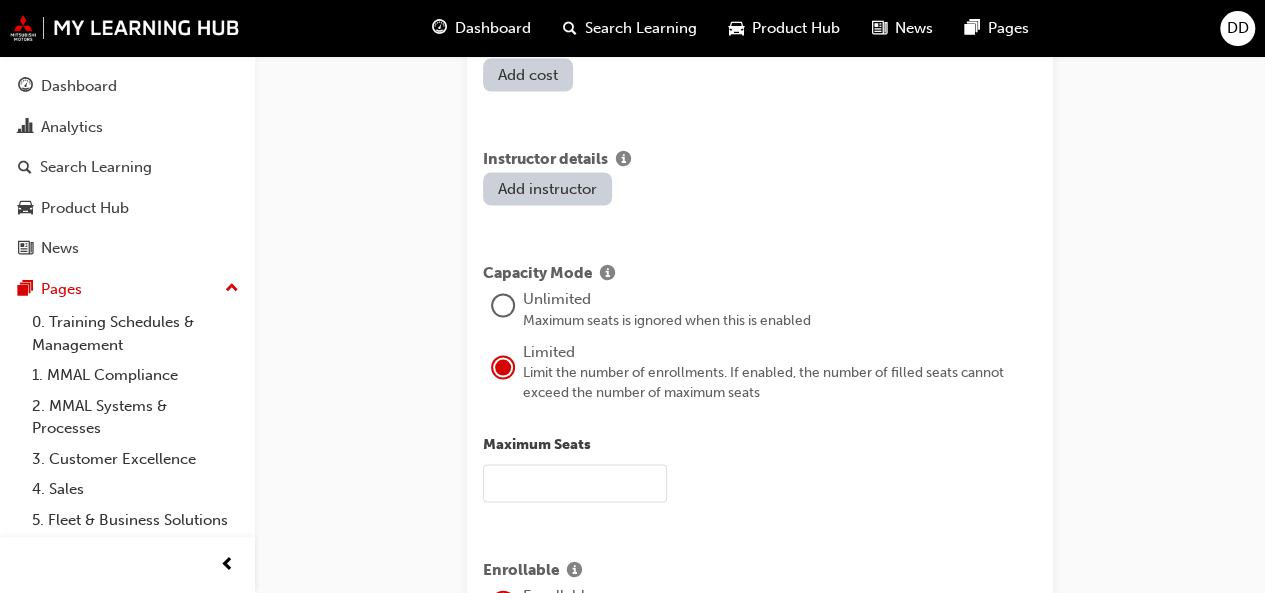 scroll, scrollTop: 1852, scrollLeft: 0, axis: vertical 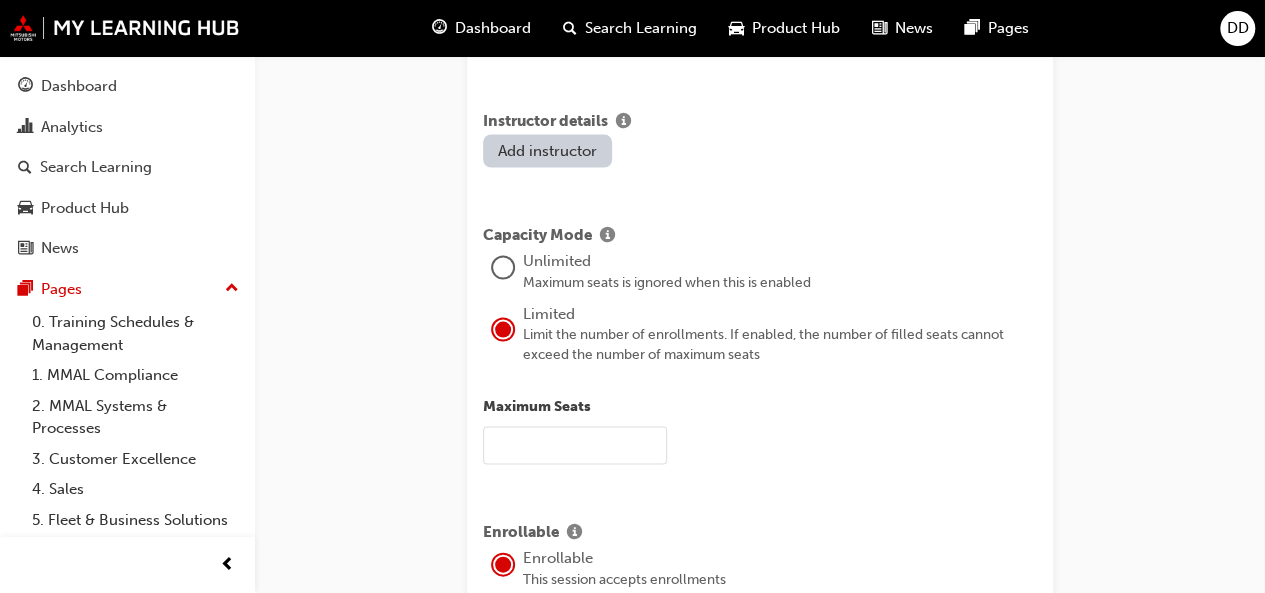 type on "18/07/2025" 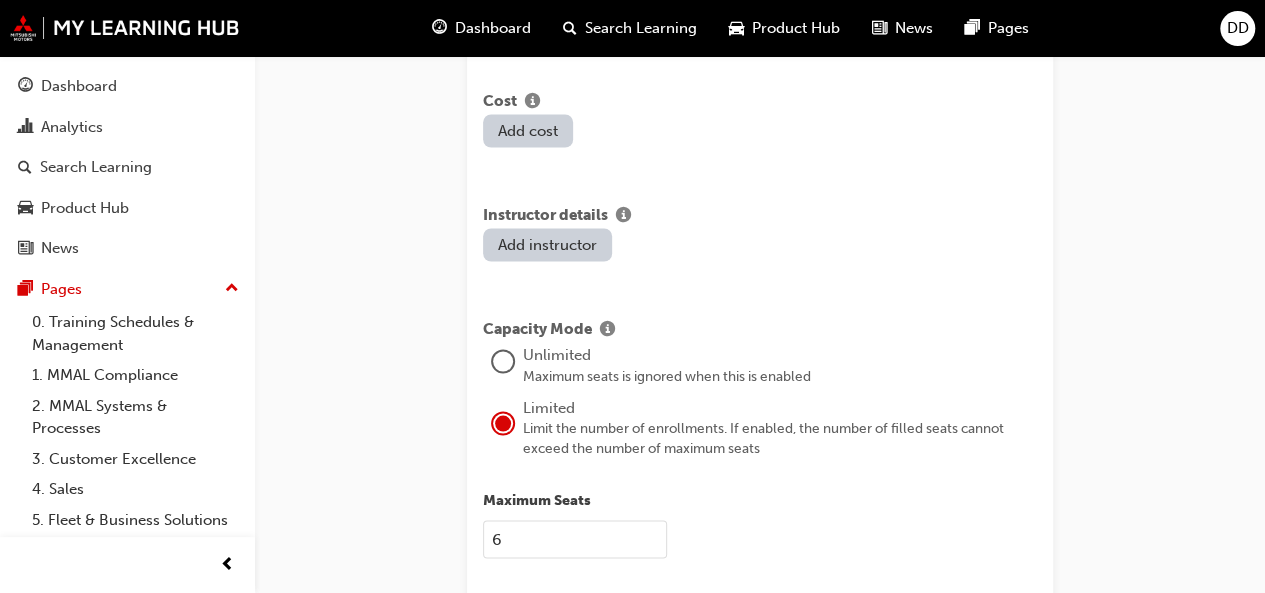 scroll, scrollTop: 1754, scrollLeft: 0, axis: vertical 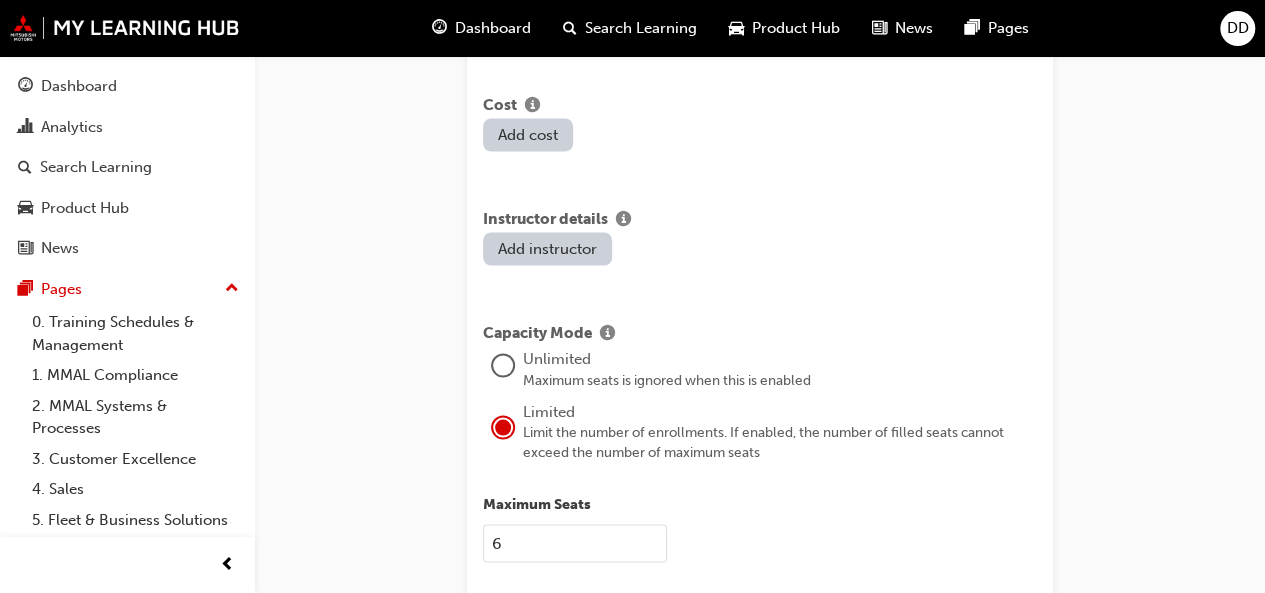 type on "6" 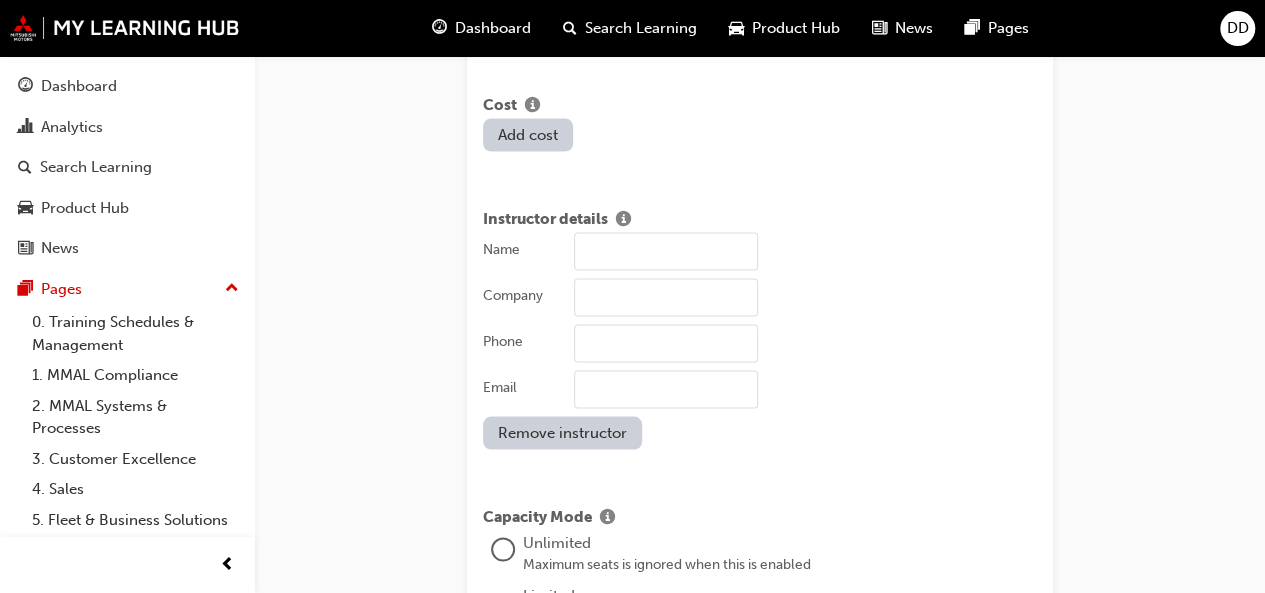 click on "Name" at bounding box center [666, 251] 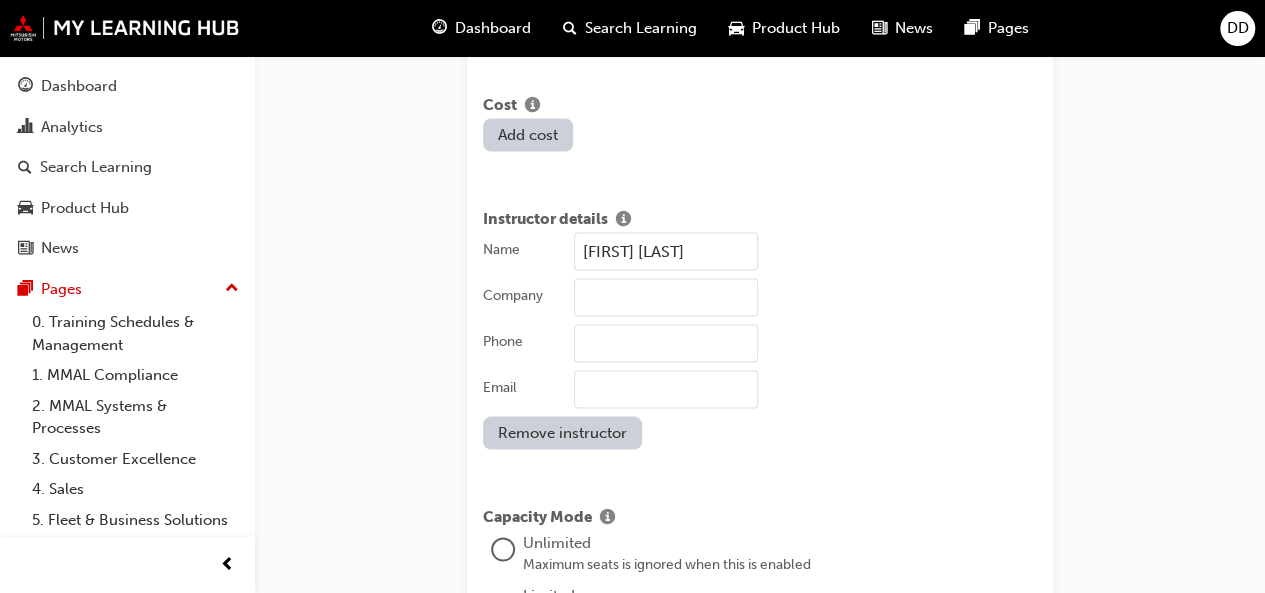 type on "Daniel Deckers" 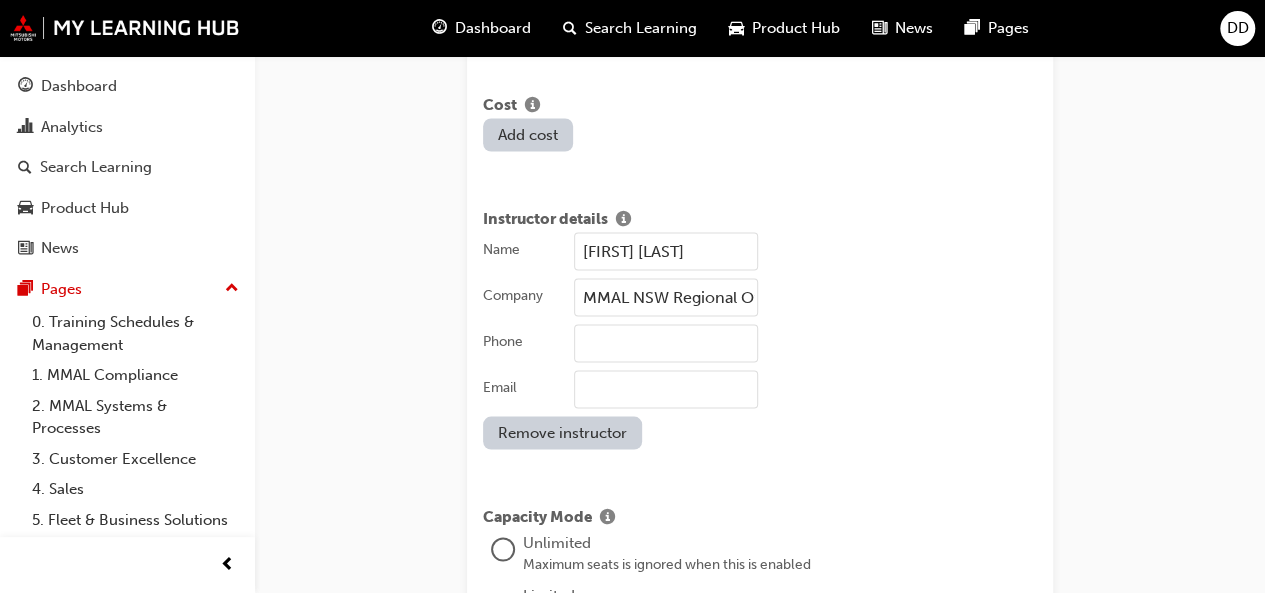 click on "Phone" at bounding box center (666, 343) 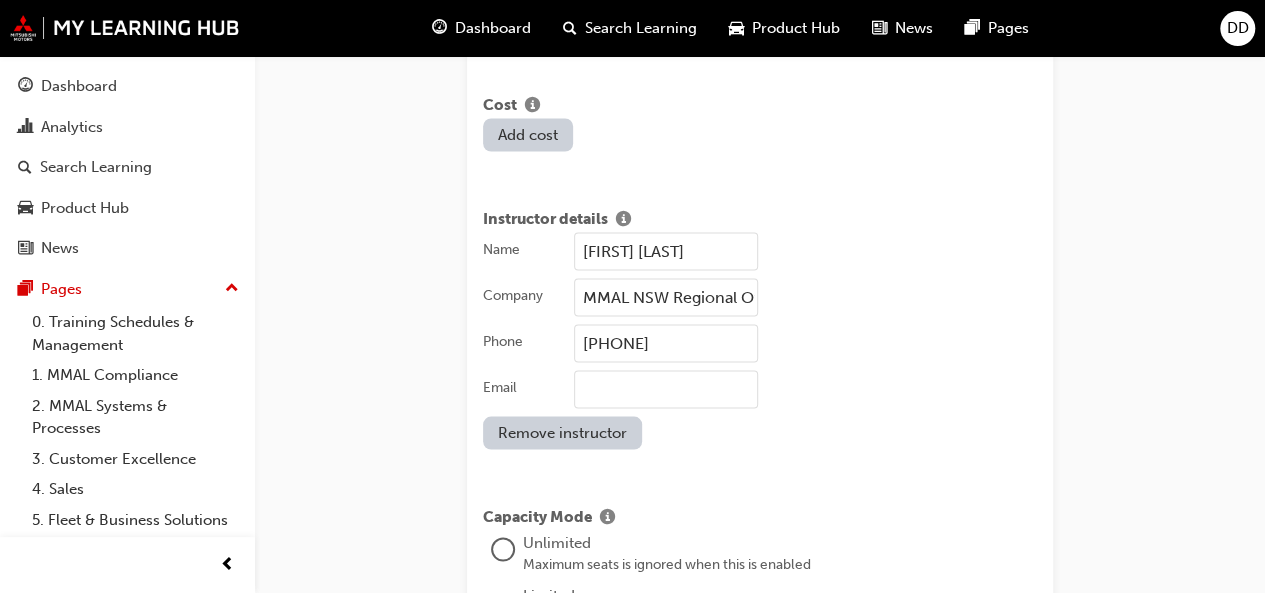 type on "0437562230" 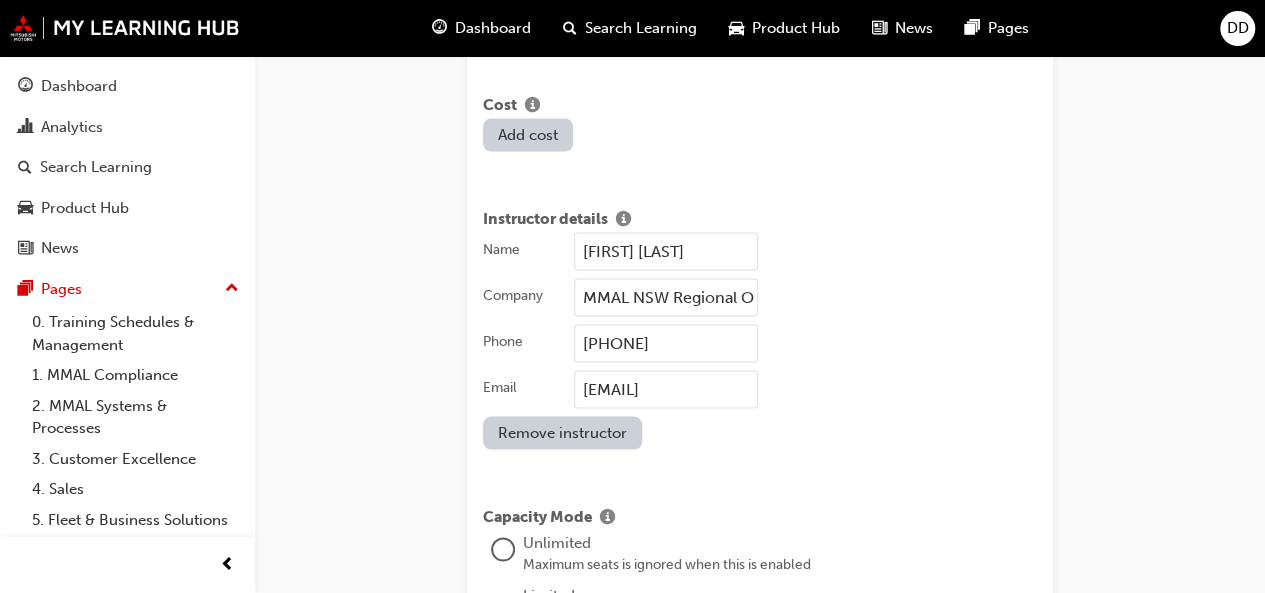 type on "ddeckers@mmal.com.au" 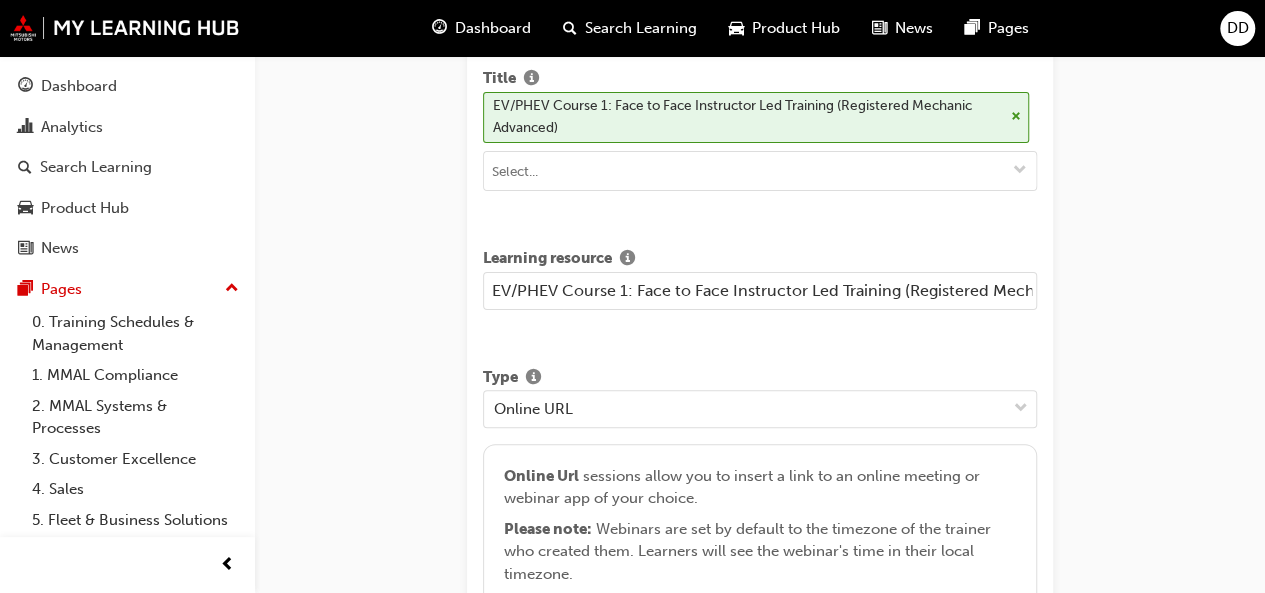 scroll, scrollTop: 128, scrollLeft: 0, axis: vertical 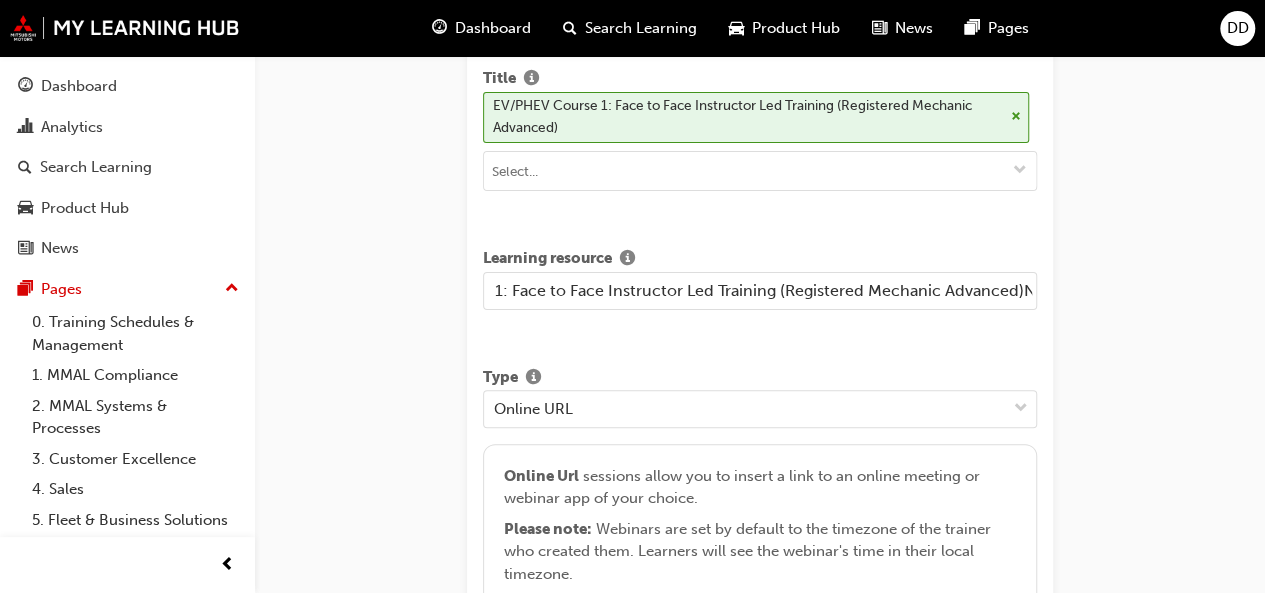 type on "EV/PHEV Course 1: Face to Face Instructor Led Training (Registered Mechanic Advanced)" 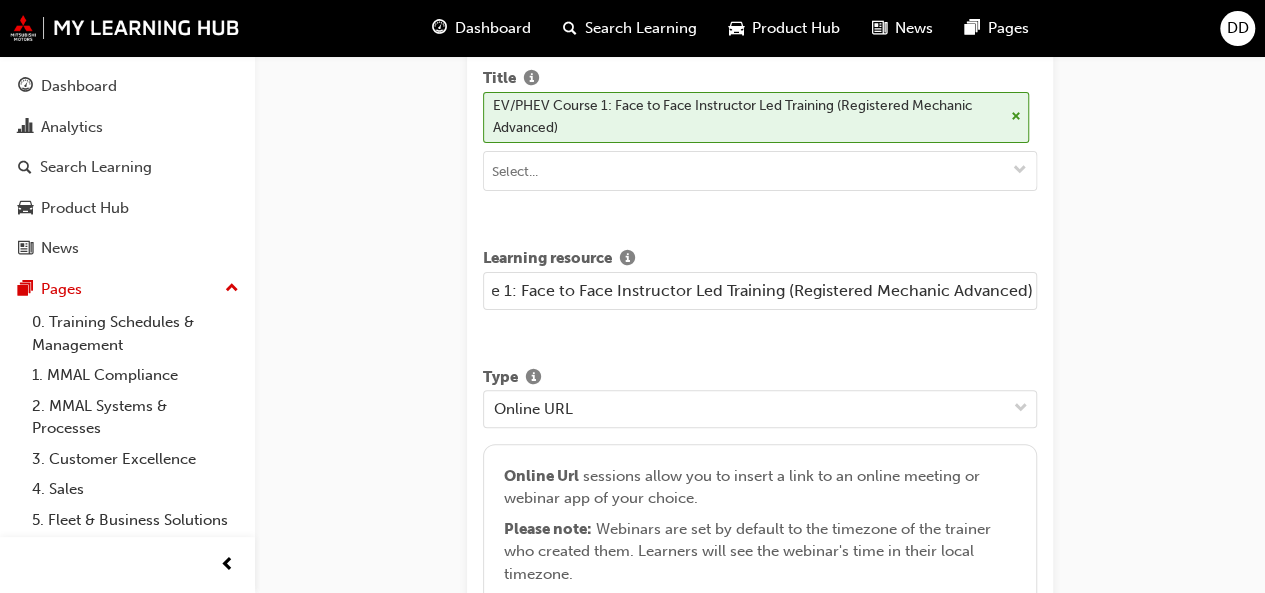 scroll, scrollTop: 0, scrollLeft: 113, axis: horizontal 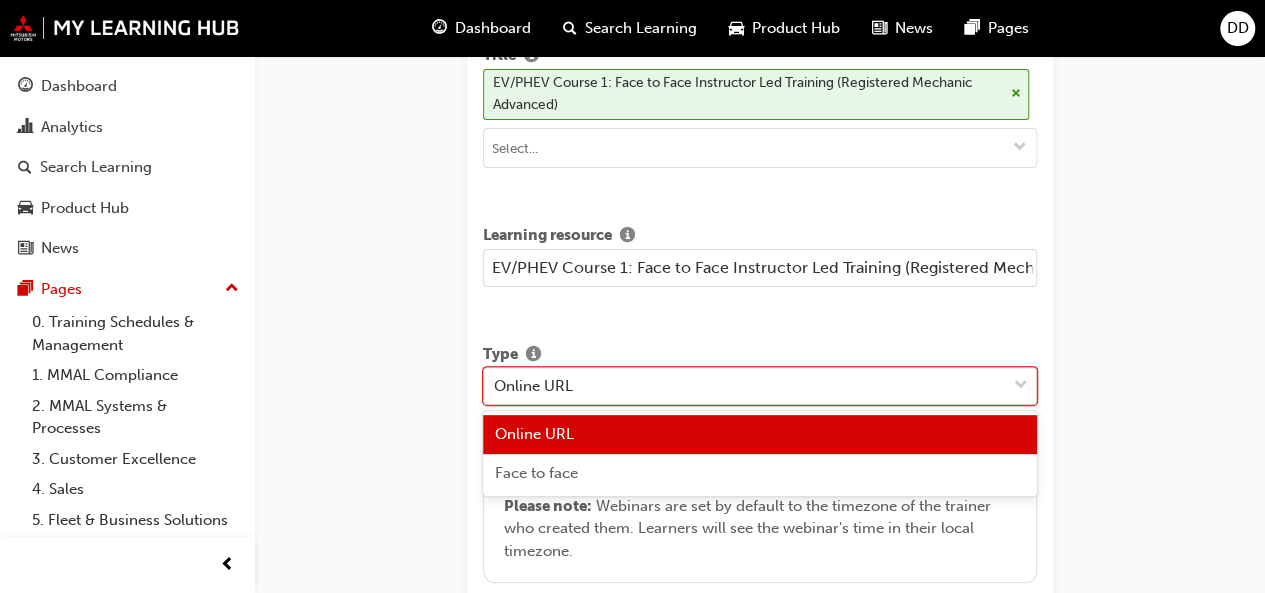 click at bounding box center (1021, 386) 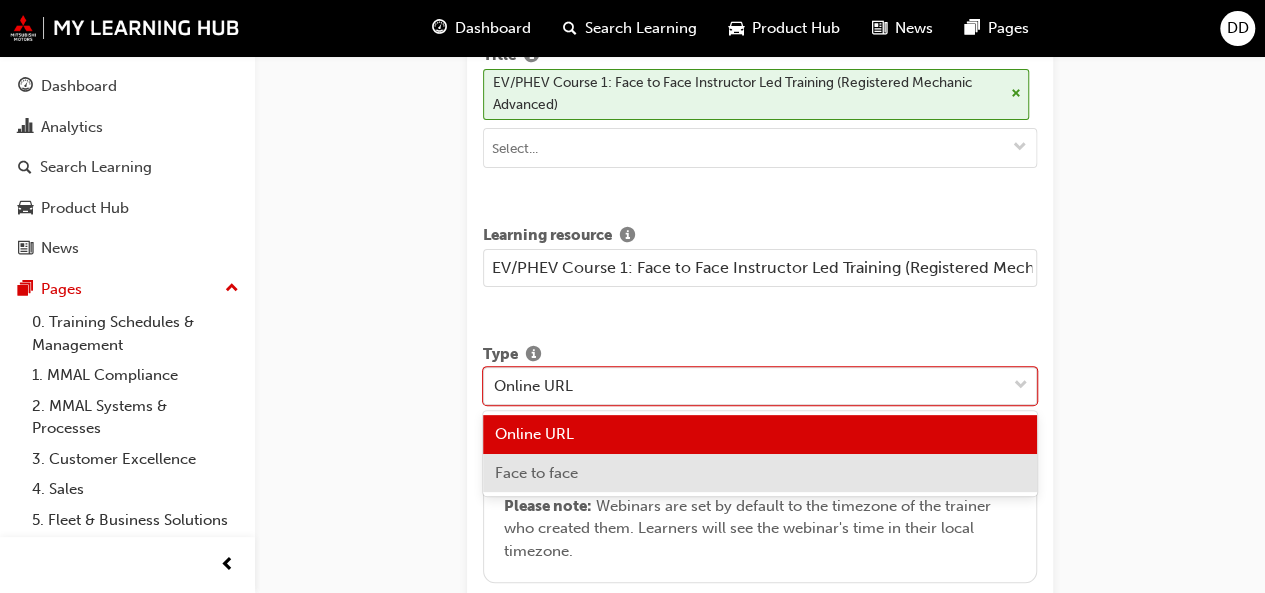 click on "Face to face" at bounding box center [536, 473] 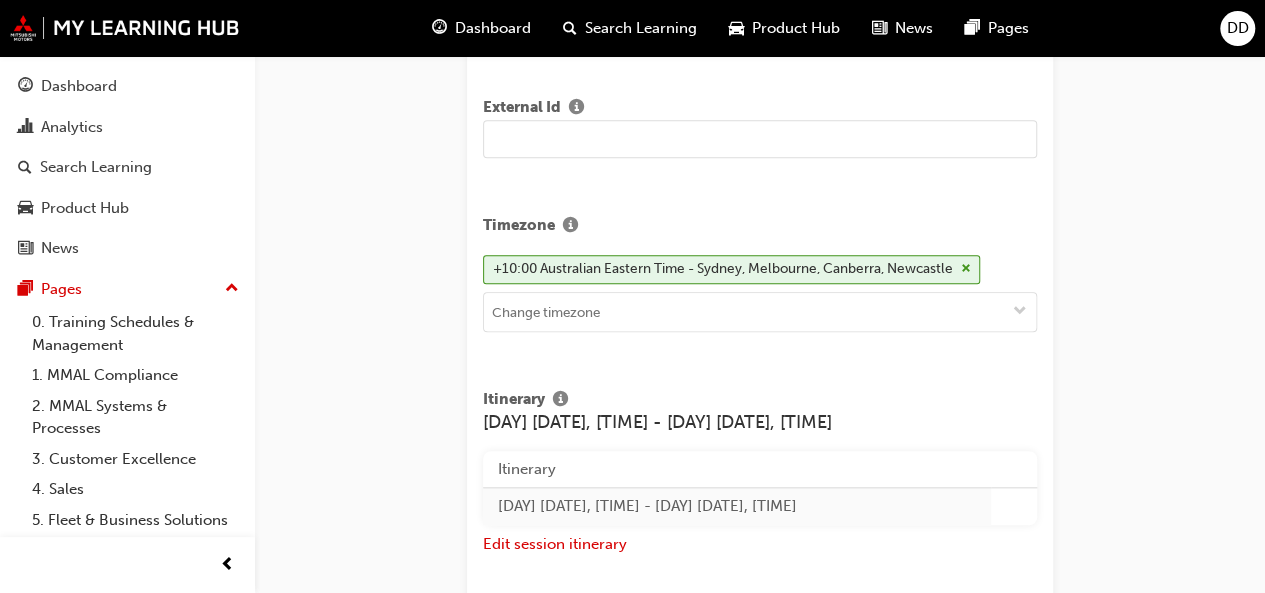 scroll, scrollTop: 601, scrollLeft: 0, axis: vertical 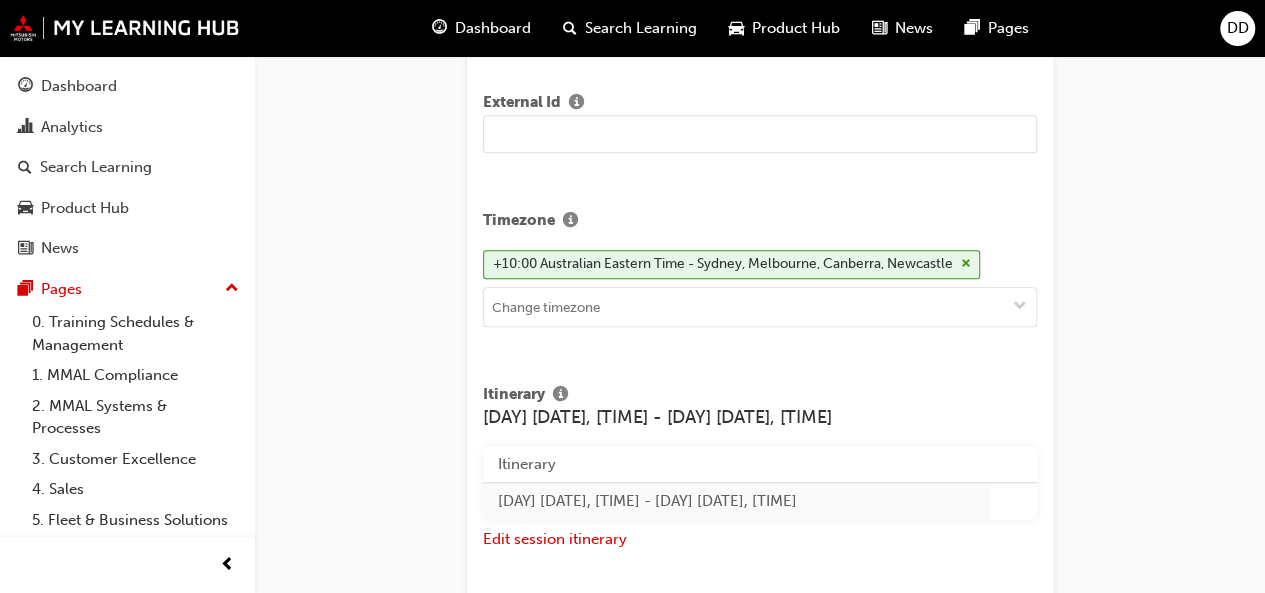 click on "Itinerary" at bounding box center (737, 464) 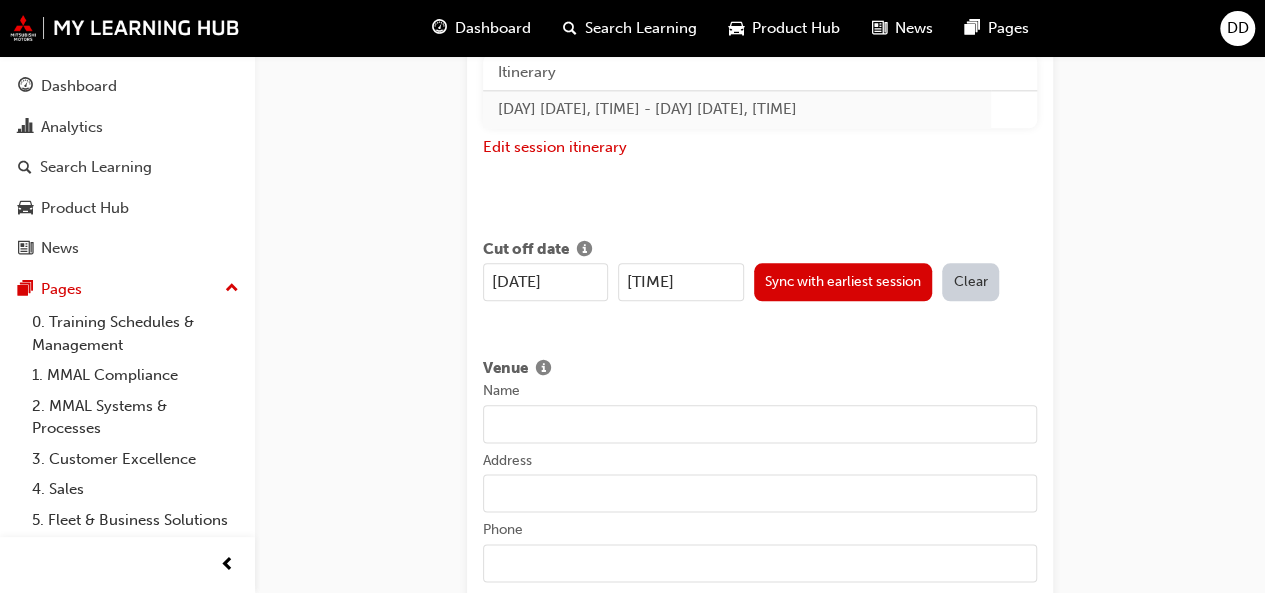 scroll, scrollTop: 989, scrollLeft: 0, axis: vertical 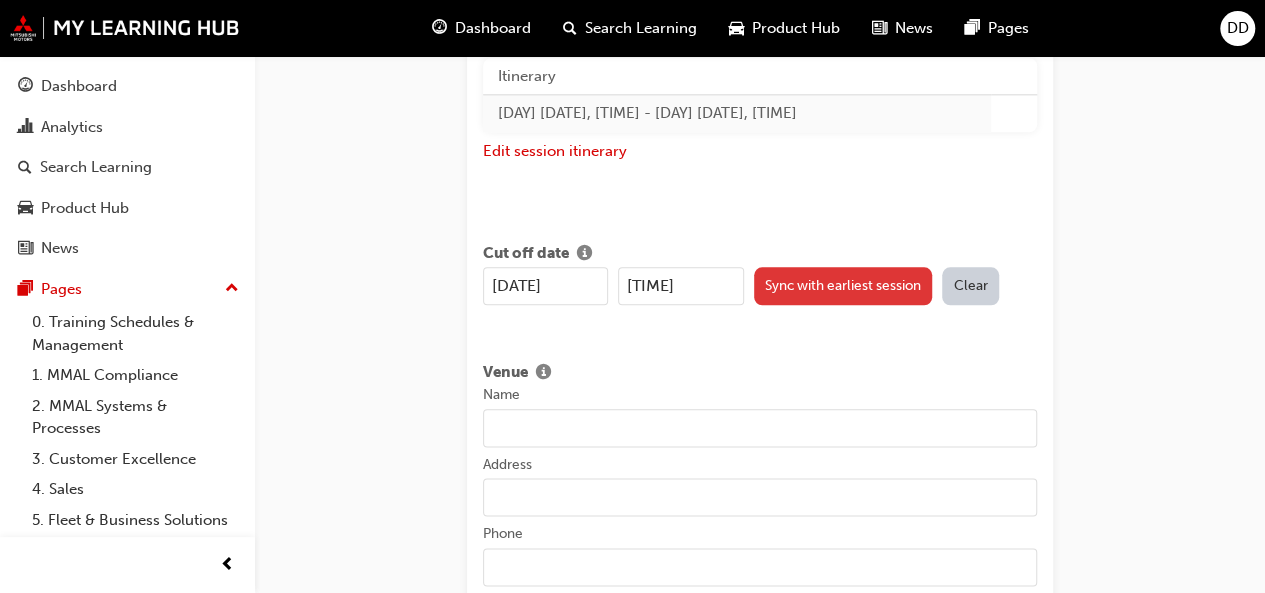 click on "Sync with earliest session" at bounding box center (843, 286) 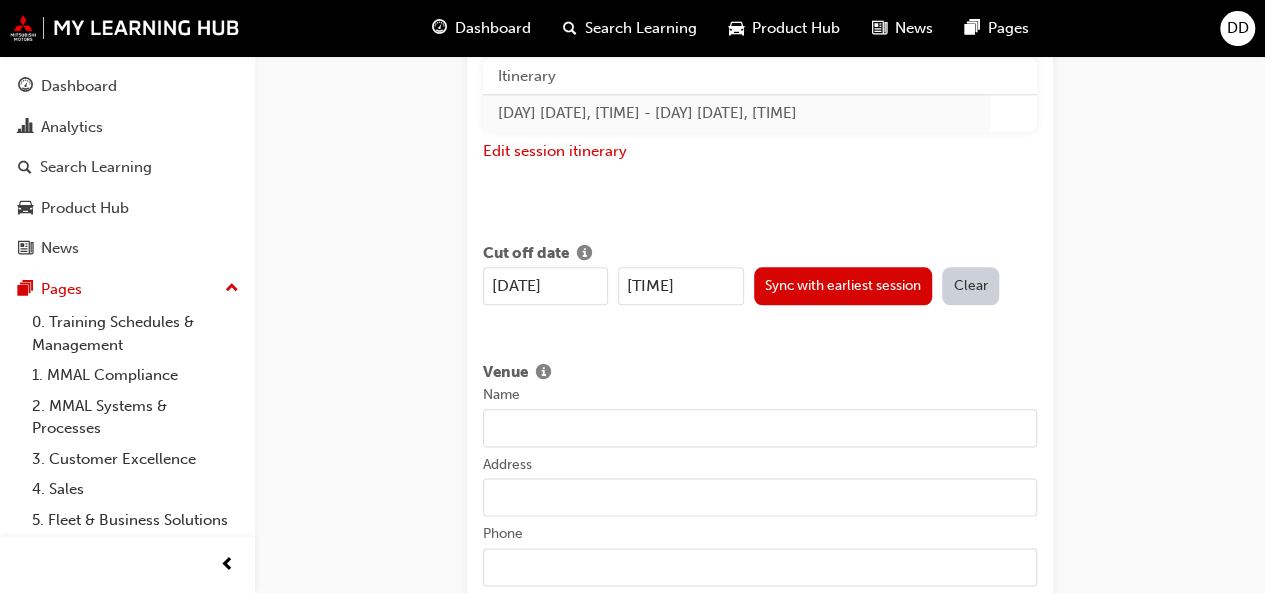 click on "Name" at bounding box center [760, 428] 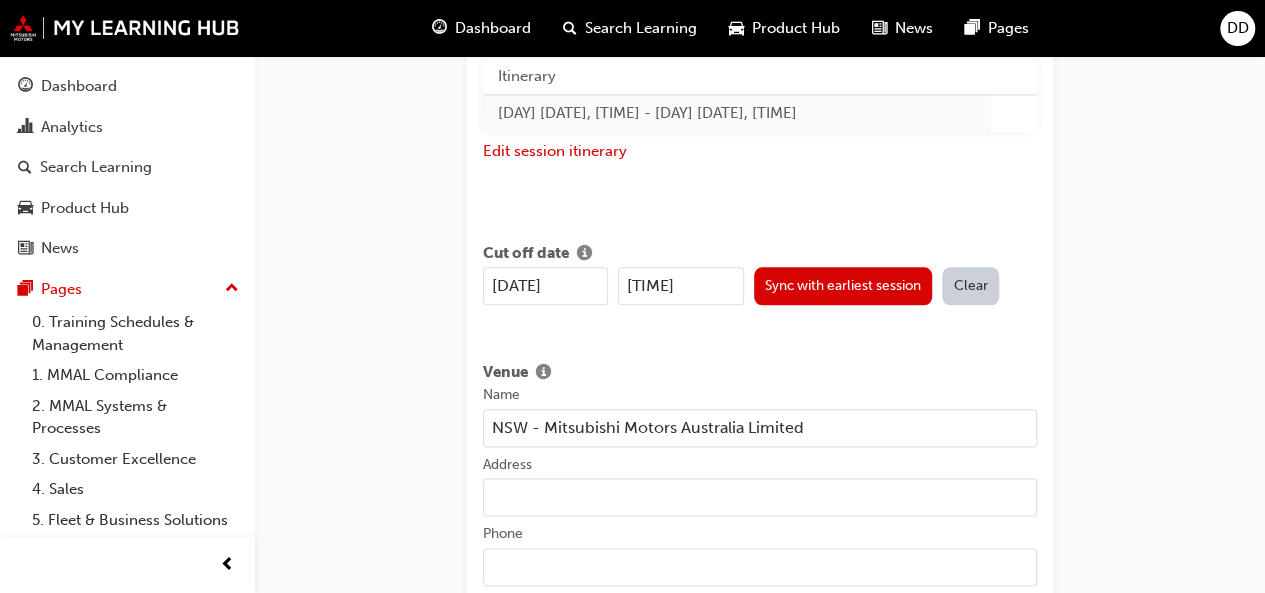 type on "NSW - Mitsubishi Motors Australia Limited" 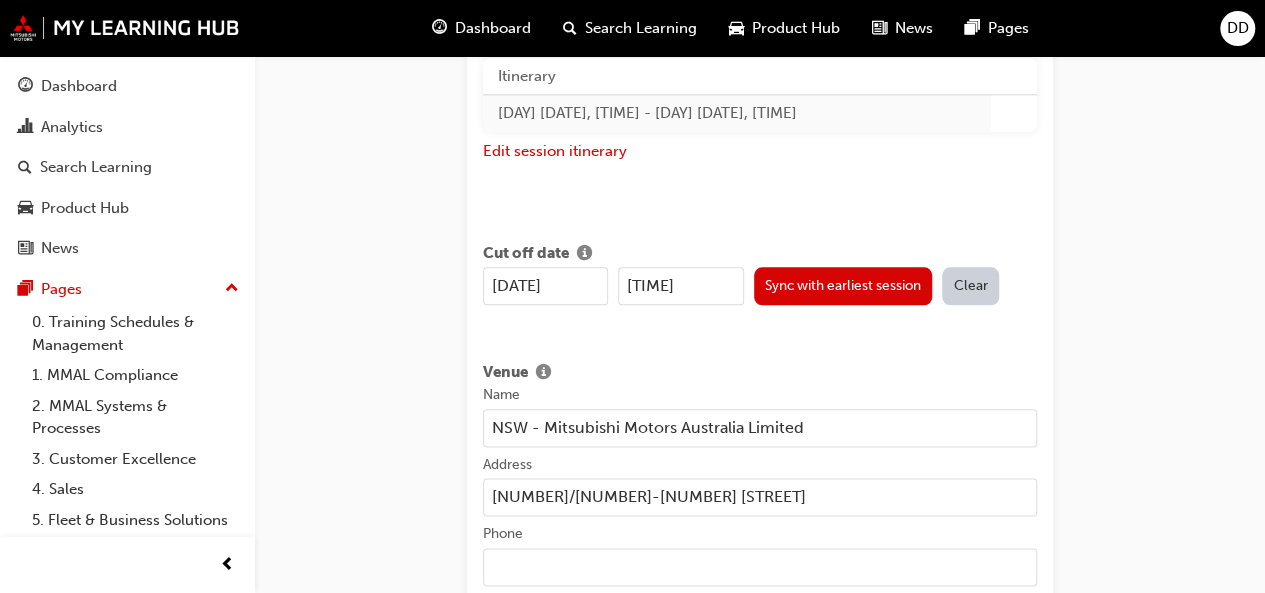 click on "Phone" at bounding box center (760, 567) 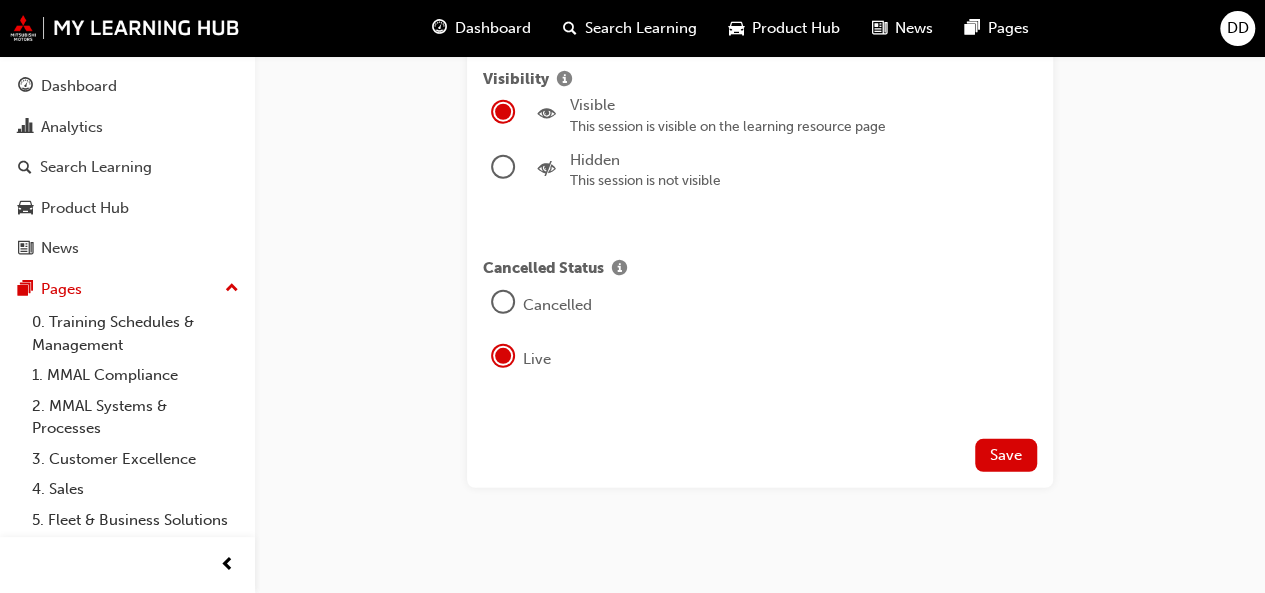 scroll, scrollTop: 2761, scrollLeft: 0, axis: vertical 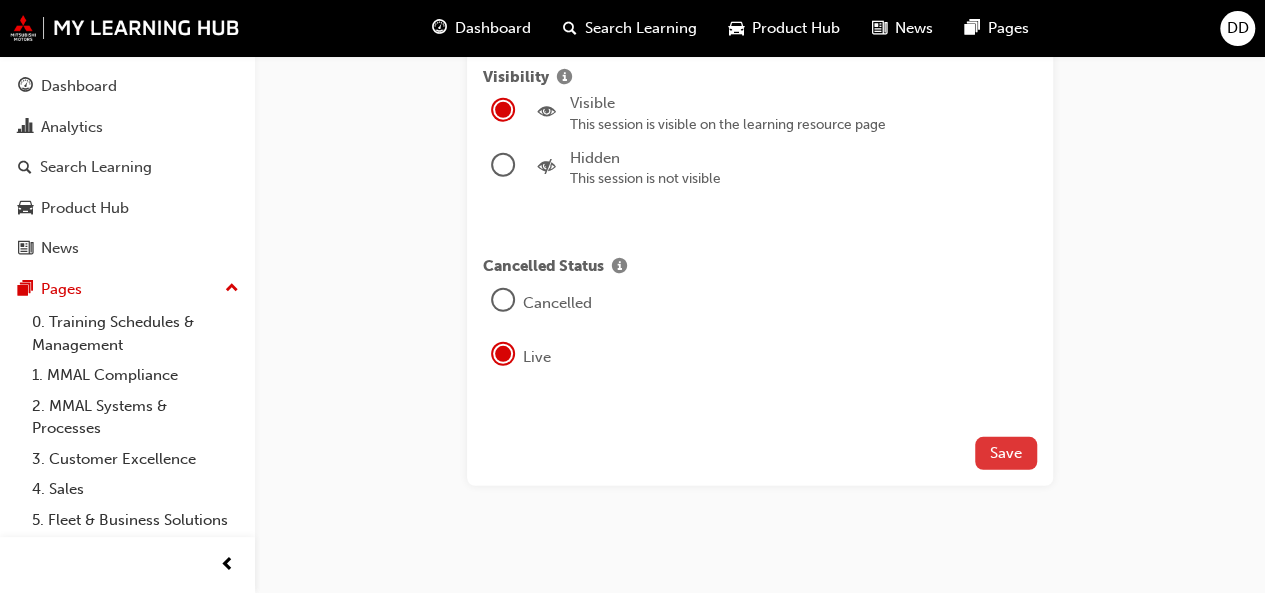 type on "0437562230" 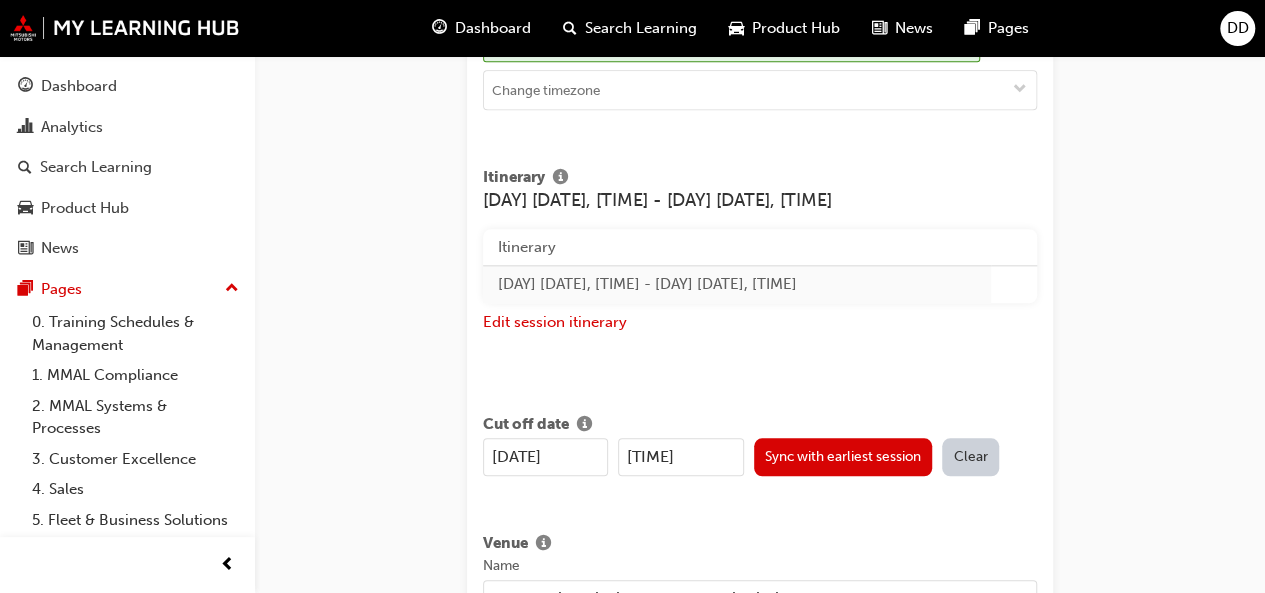 scroll, scrollTop: 817, scrollLeft: 0, axis: vertical 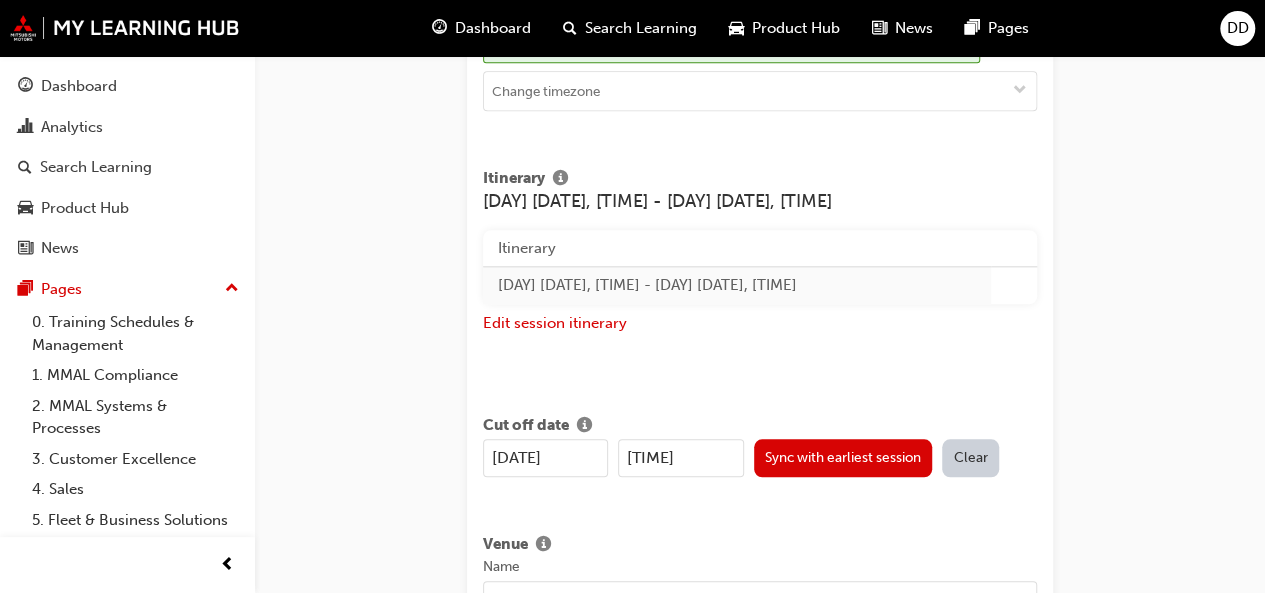 click on "Itinerary" at bounding box center (737, 248) 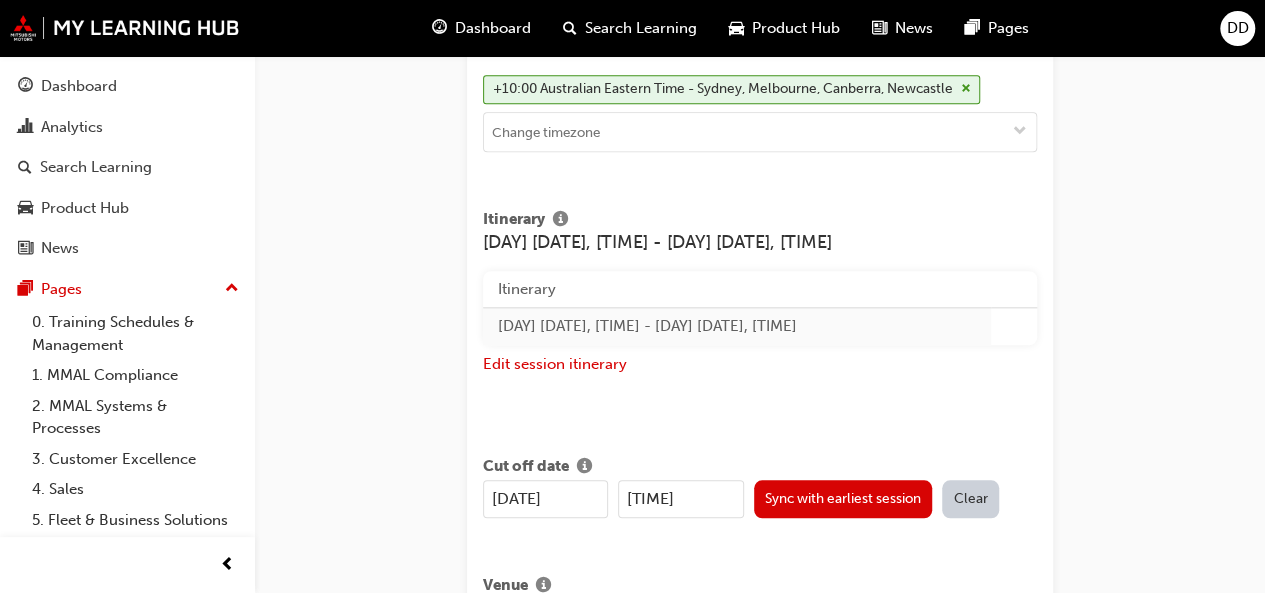 scroll, scrollTop: 786, scrollLeft: 0, axis: vertical 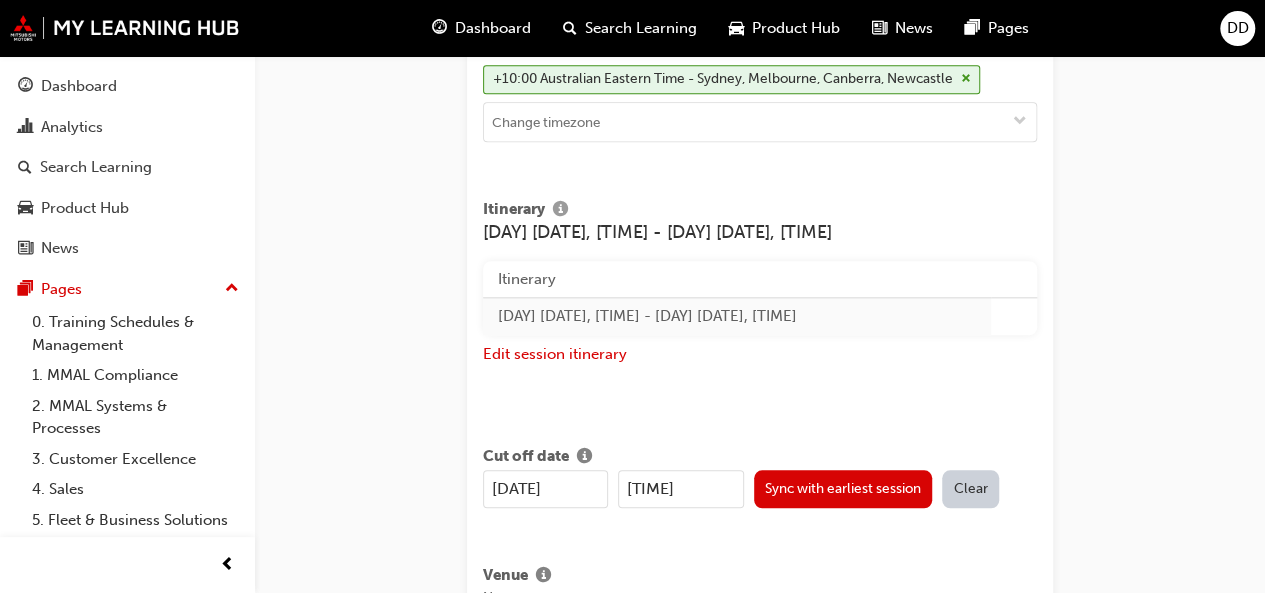 click at bounding box center (560, 211) 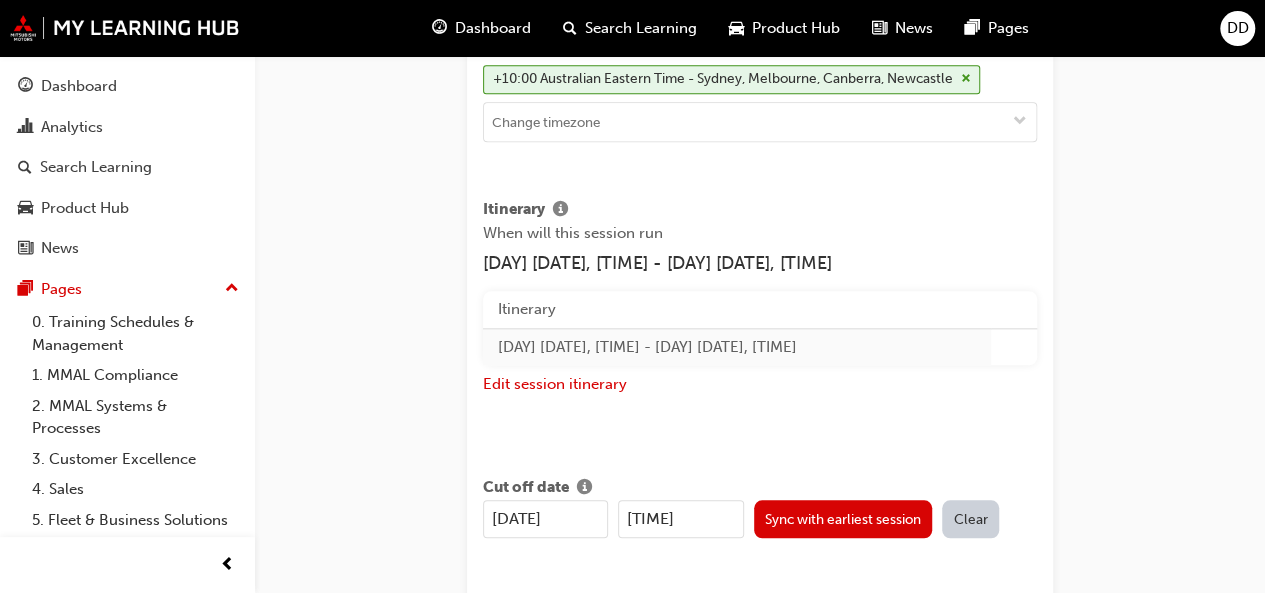 click on "Thu 18 Sep 2025, 8am - Thu 7 Aug 2025, 5pm" at bounding box center (737, 346) 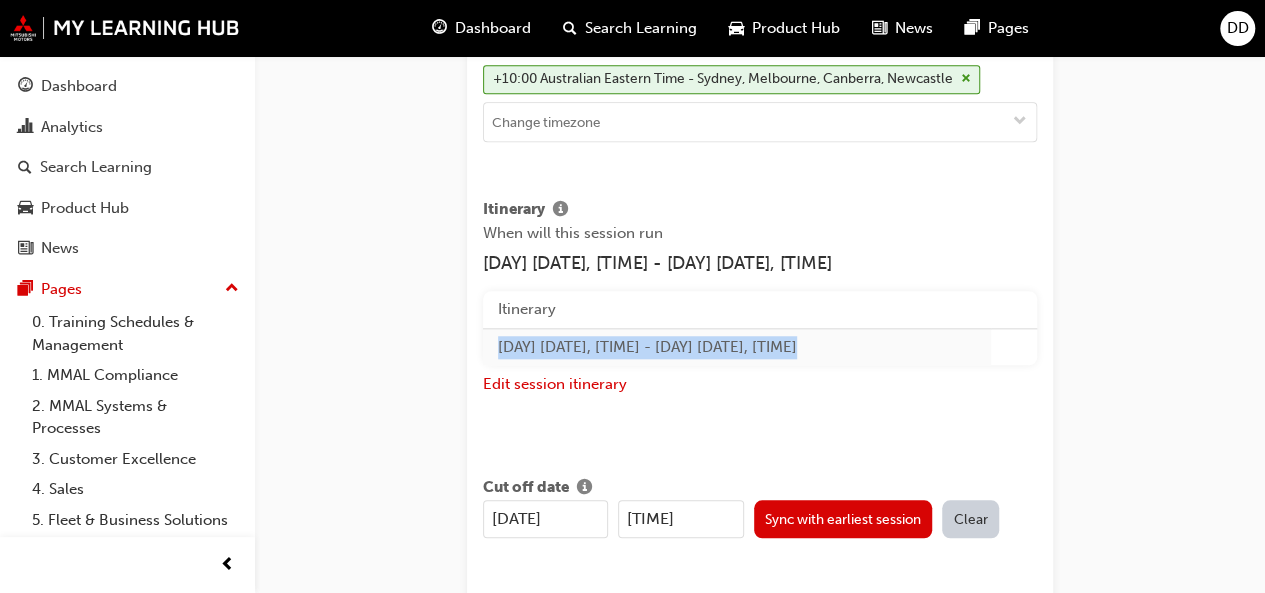 click on "Thu 18 Sep 2025, 8am - Thu 7 Aug 2025, 5pm" at bounding box center [737, 346] 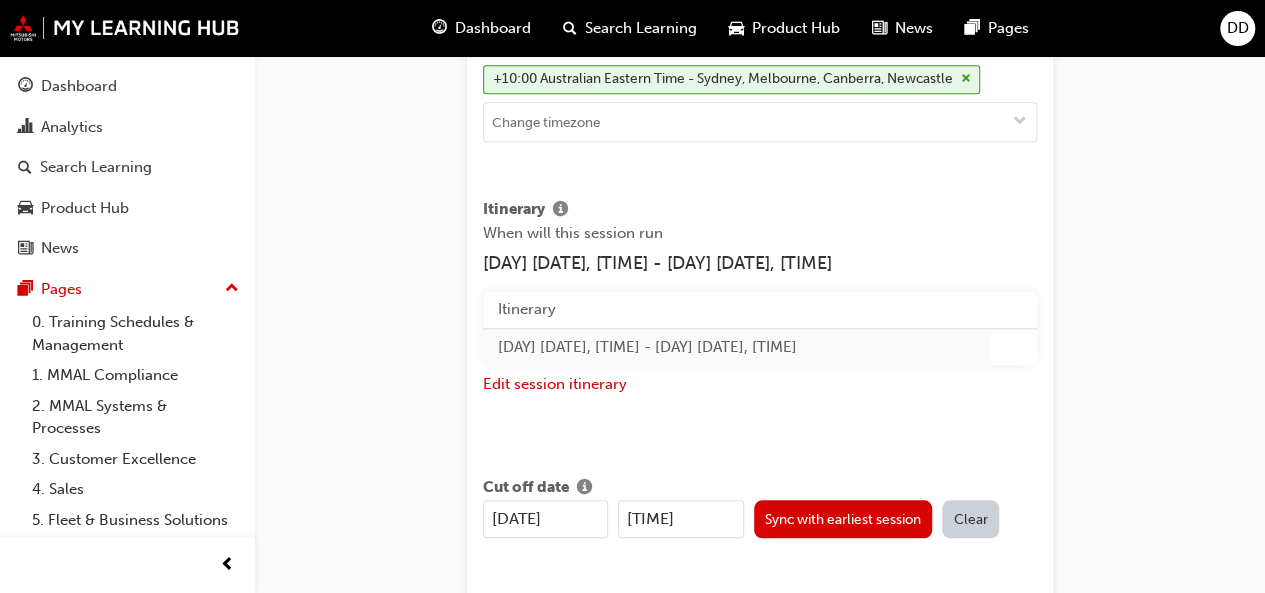 click on "Thu 18 Sep 2025, 8am - Thu 7 Aug 2025, 5pm" at bounding box center (737, 346) 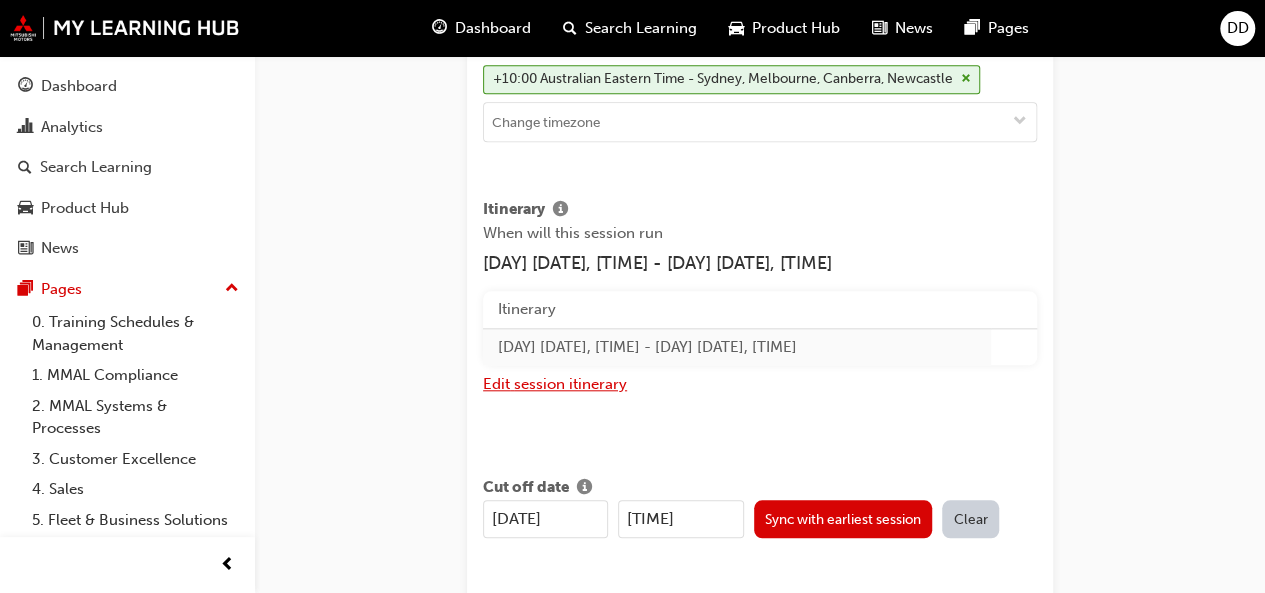 click on "Edit   session itinerary" at bounding box center [555, 384] 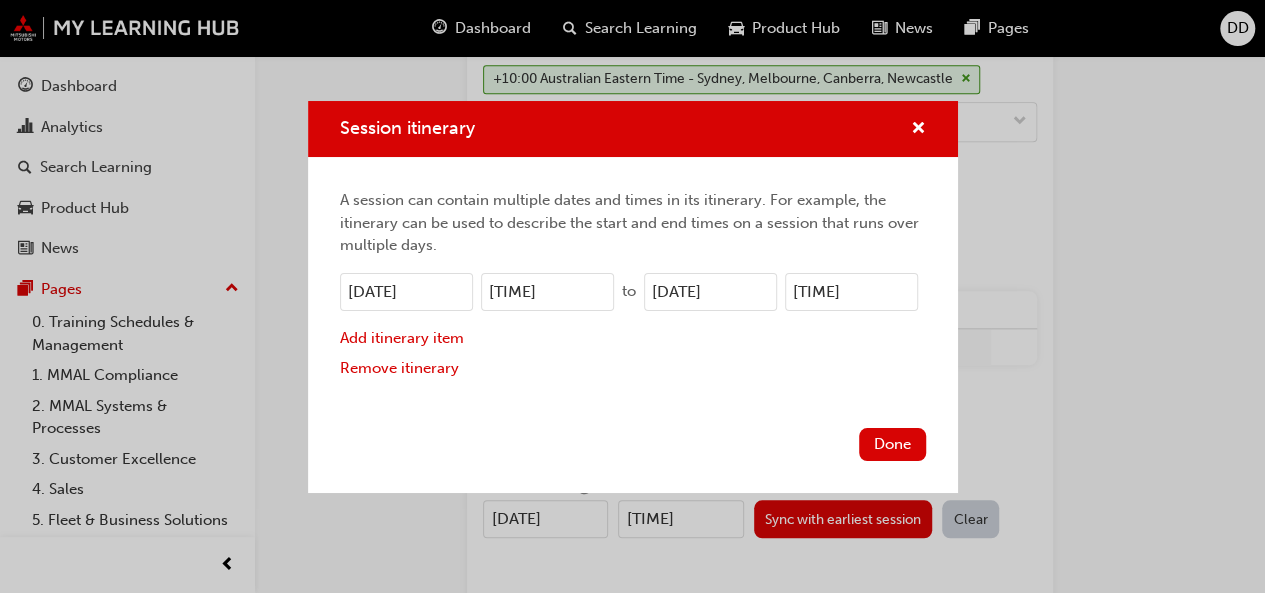 click on "07/08/2025" at bounding box center [710, 292] 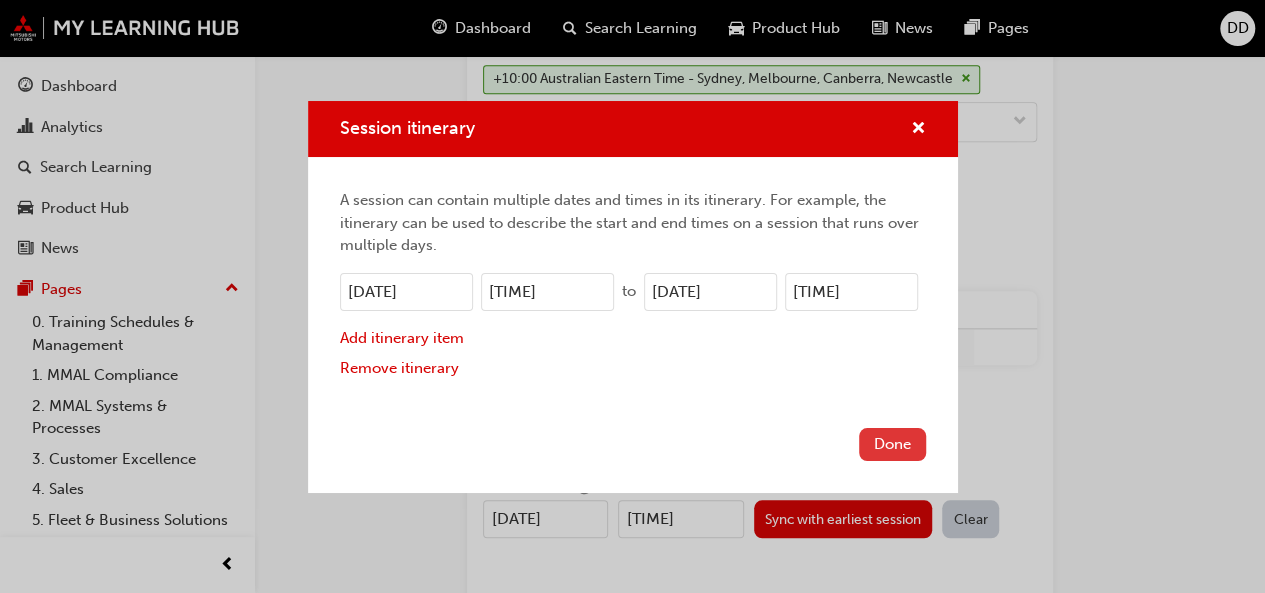 type on "18/09/2025" 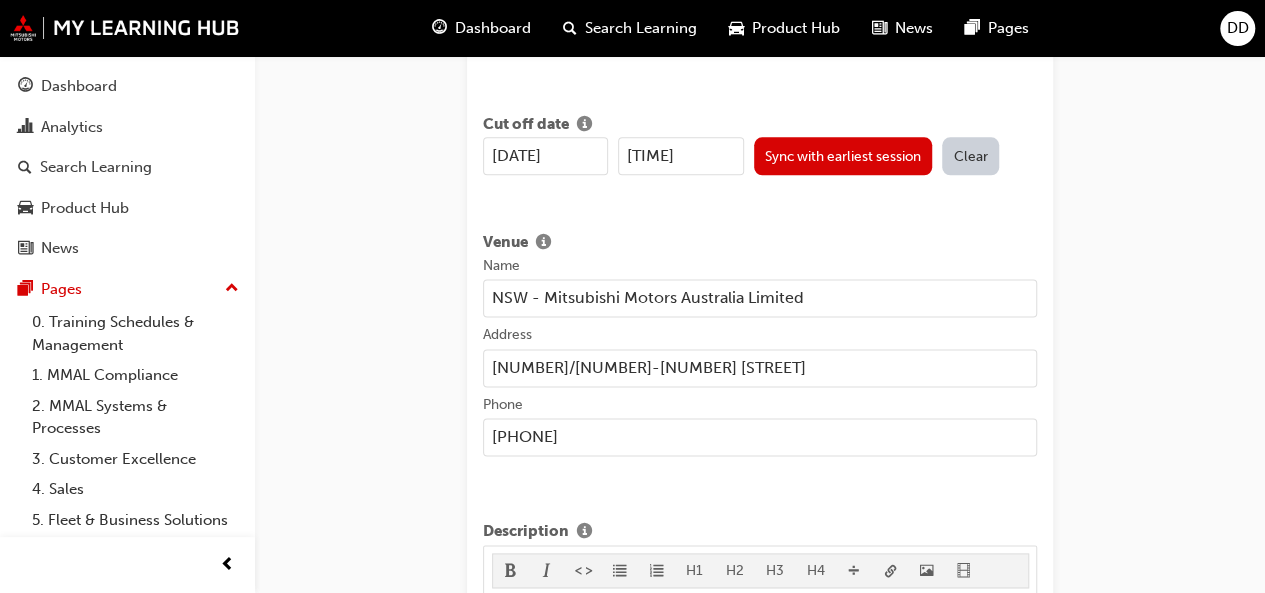 scroll, scrollTop: 1151, scrollLeft: 0, axis: vertical 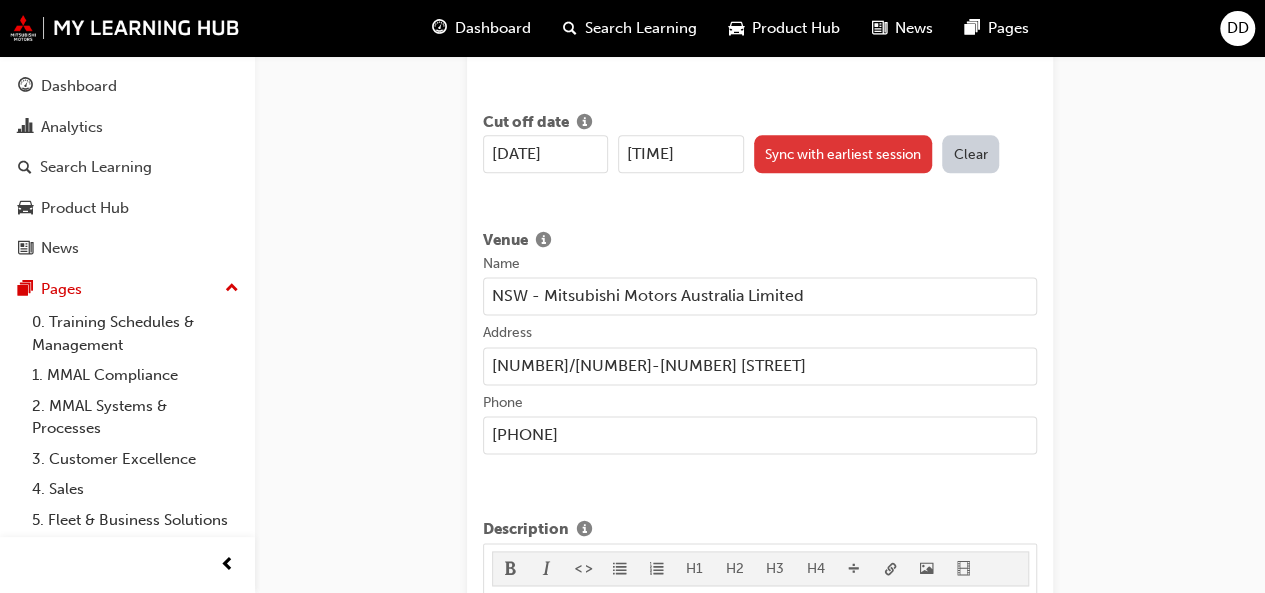 click on "Sync with earliest session" at bounding box center (843, 154) 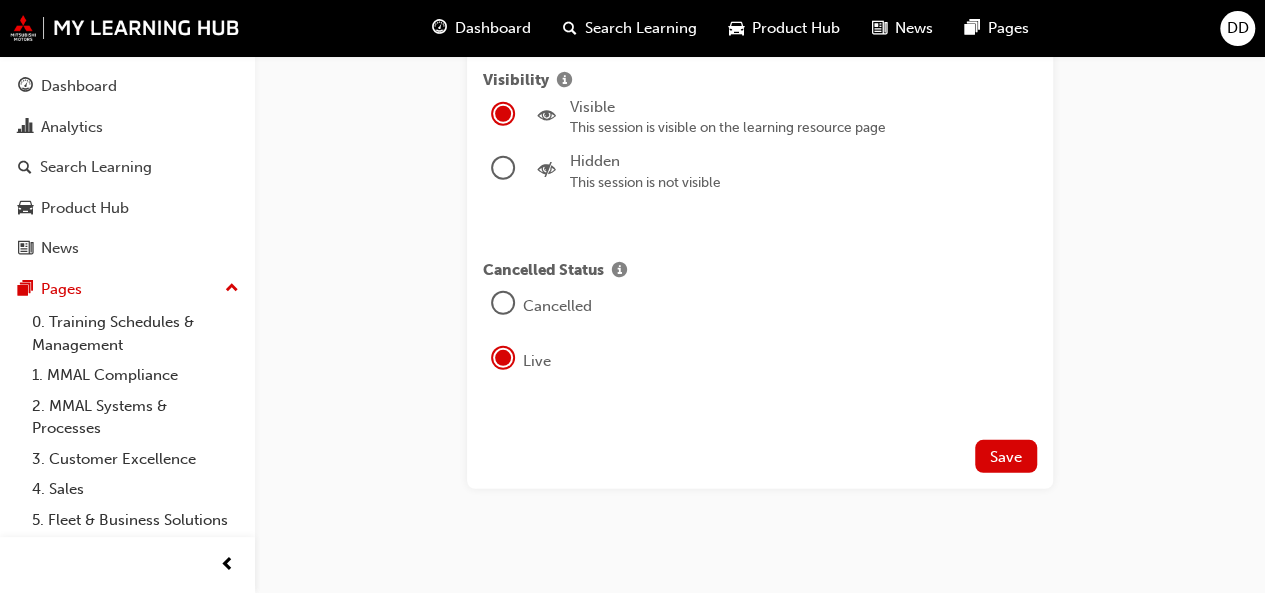 scroll, scrollTop: 2792, scrollLeft: 0, axis: vertical 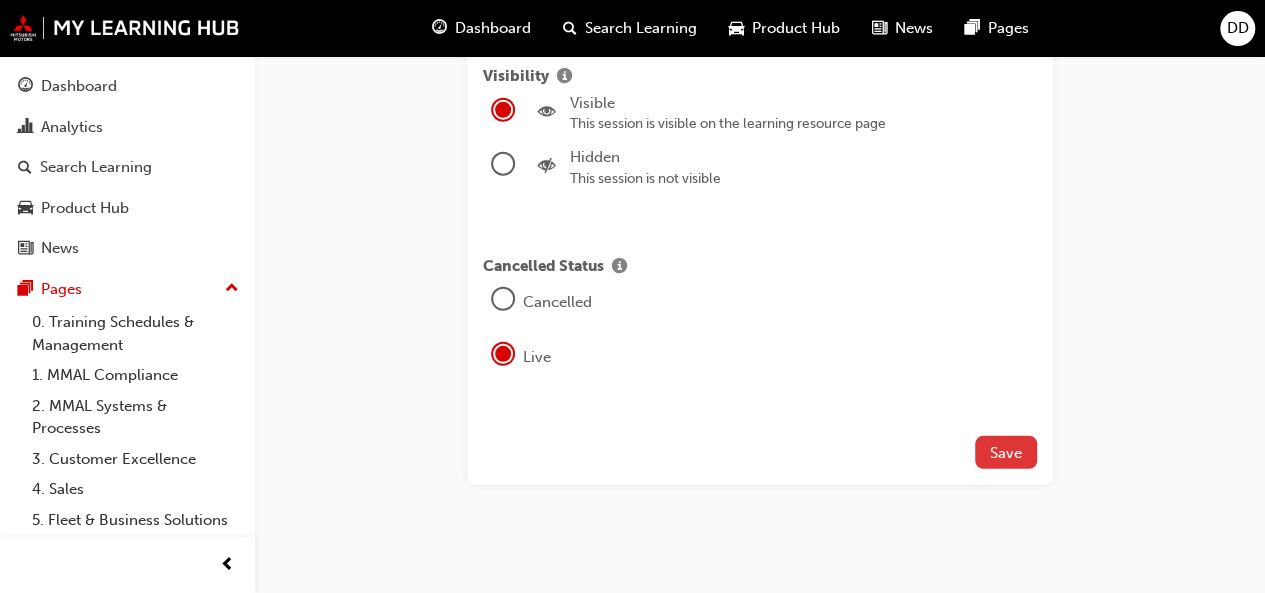 click on "Save" at bounding box center [1006, 453] 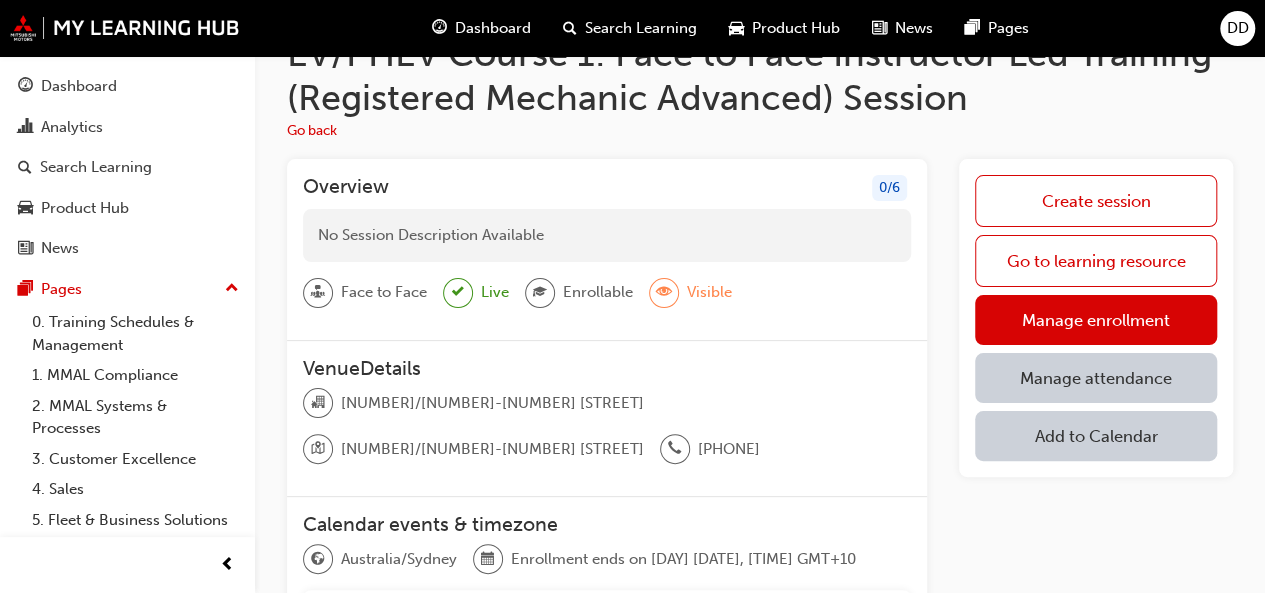 scroll, scrollTop: 0, scrollLeft: 0, axis: both 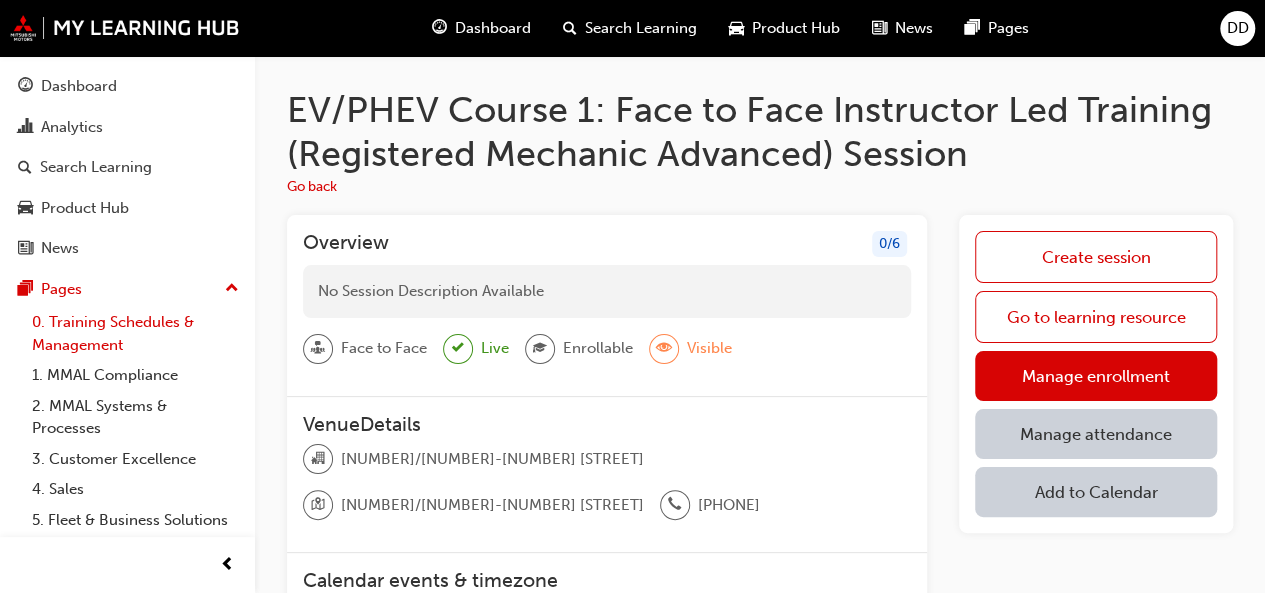 click on "0. Training Schedules & Management" at bounding box center [135, 333] 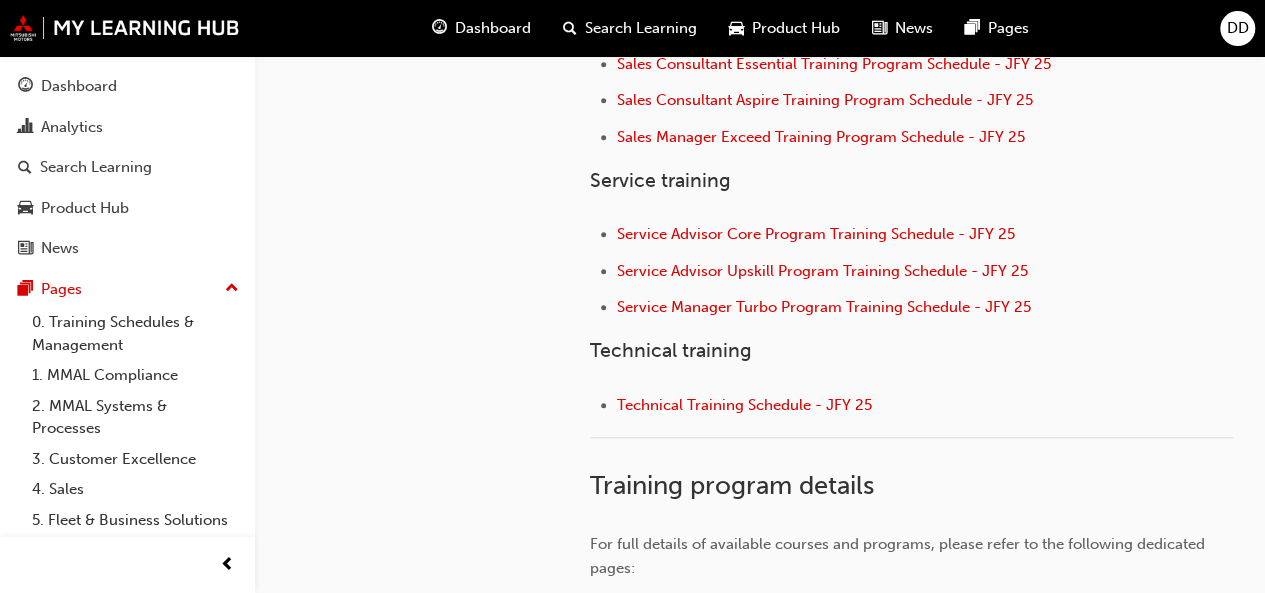 scroll, scrollTop: 854, scrollLeft: 0, axis: vertical 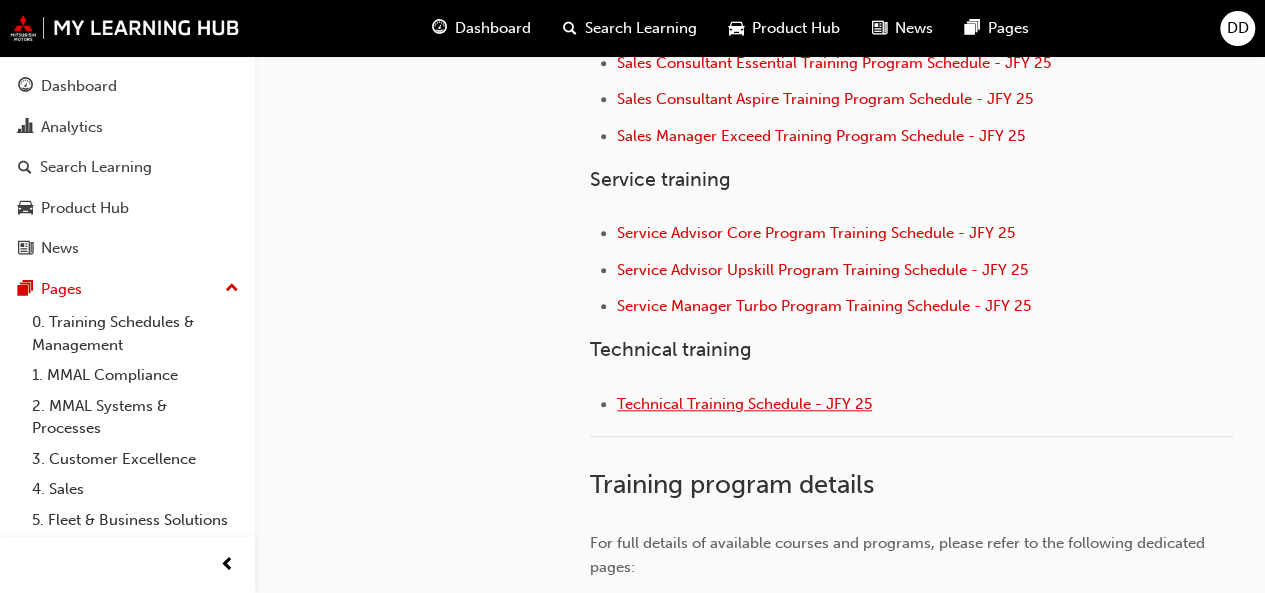 click on "Technical Training Schedule - JFY 25" at bounding box center (744, 404) 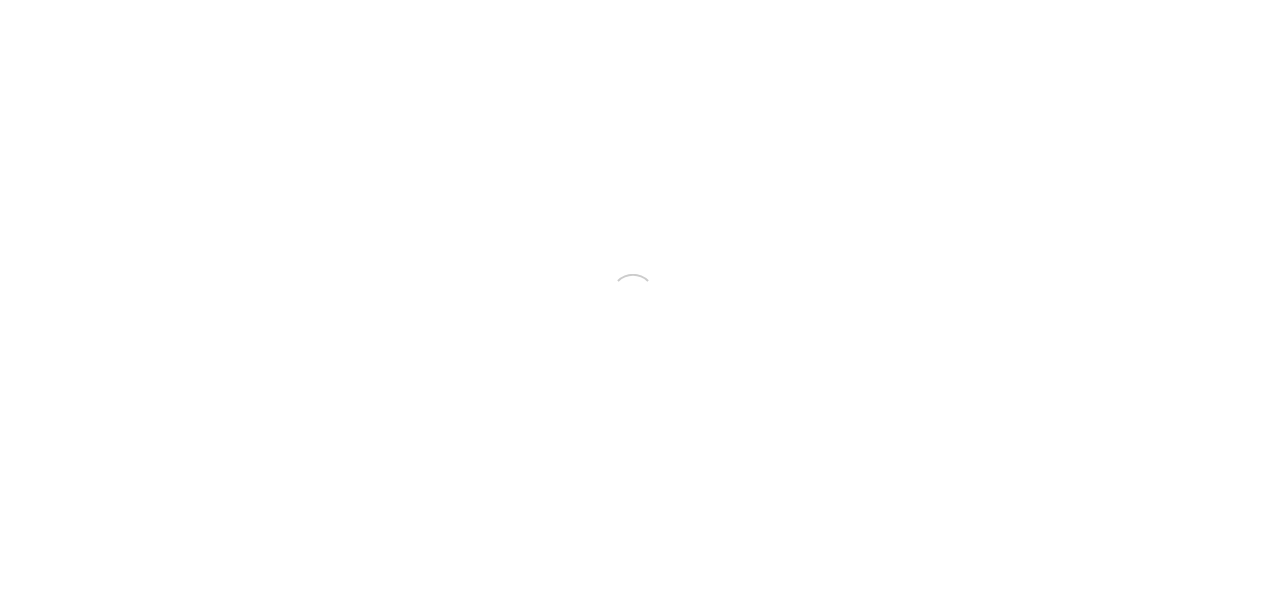 scroll, scrollTop: 0, scrollLeft: 0, axis: both 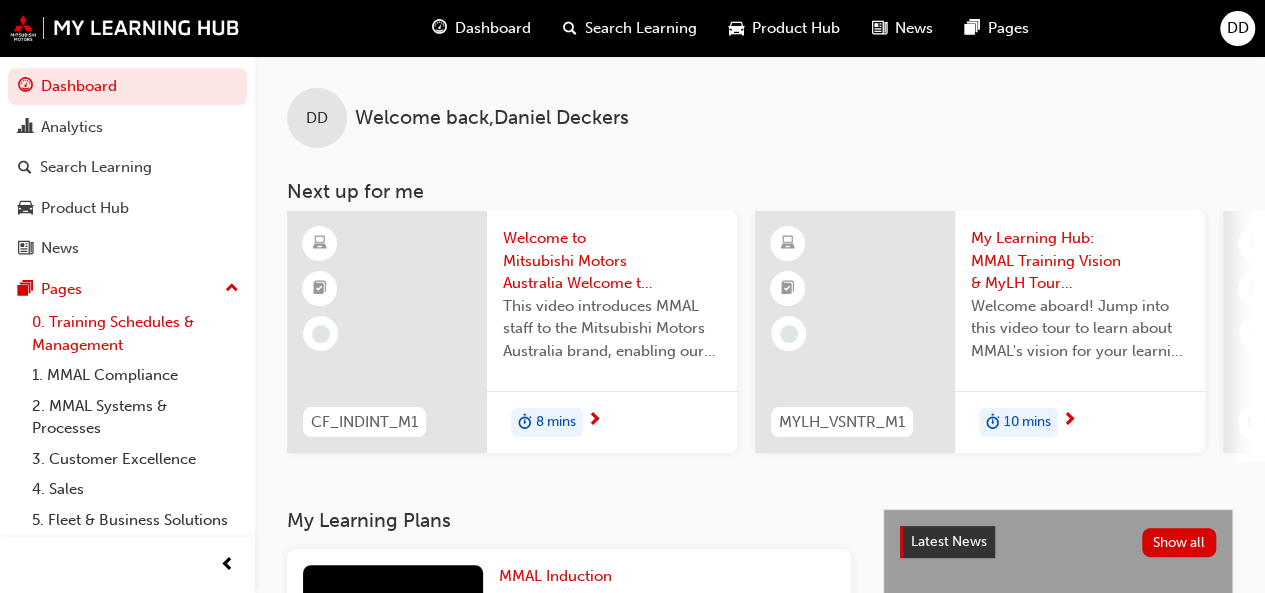 click on "0. Training Schedules & Management" at bounding box center (135, 333) 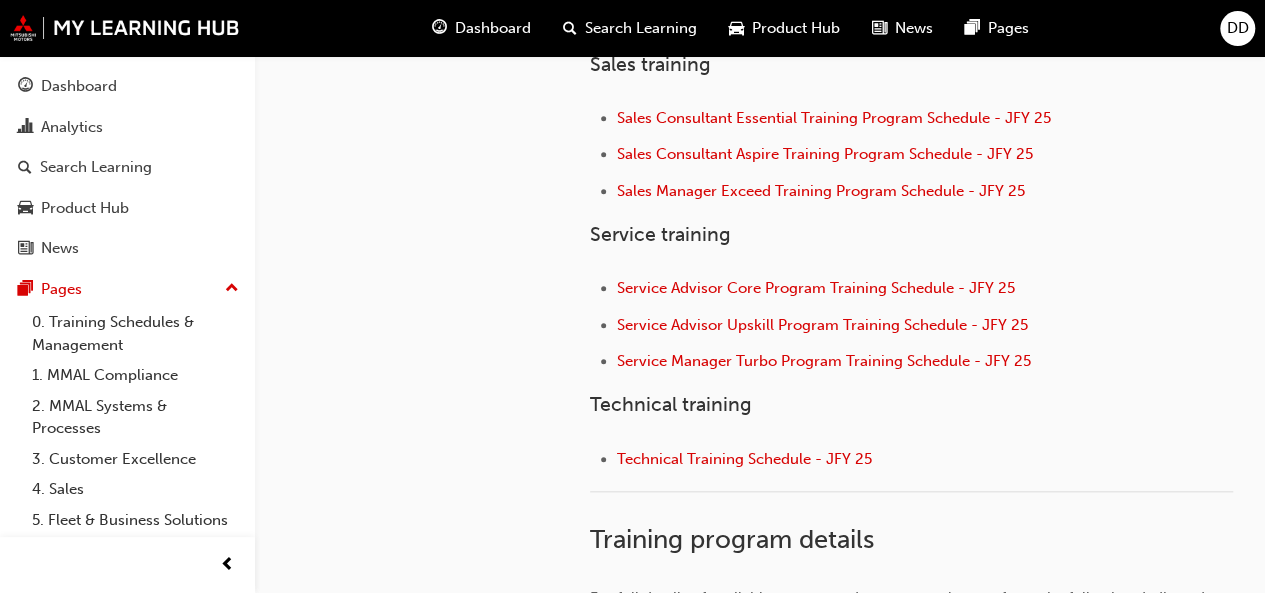 scroll, scrollTop: 800, scrollLeft: 0, axis: vertical 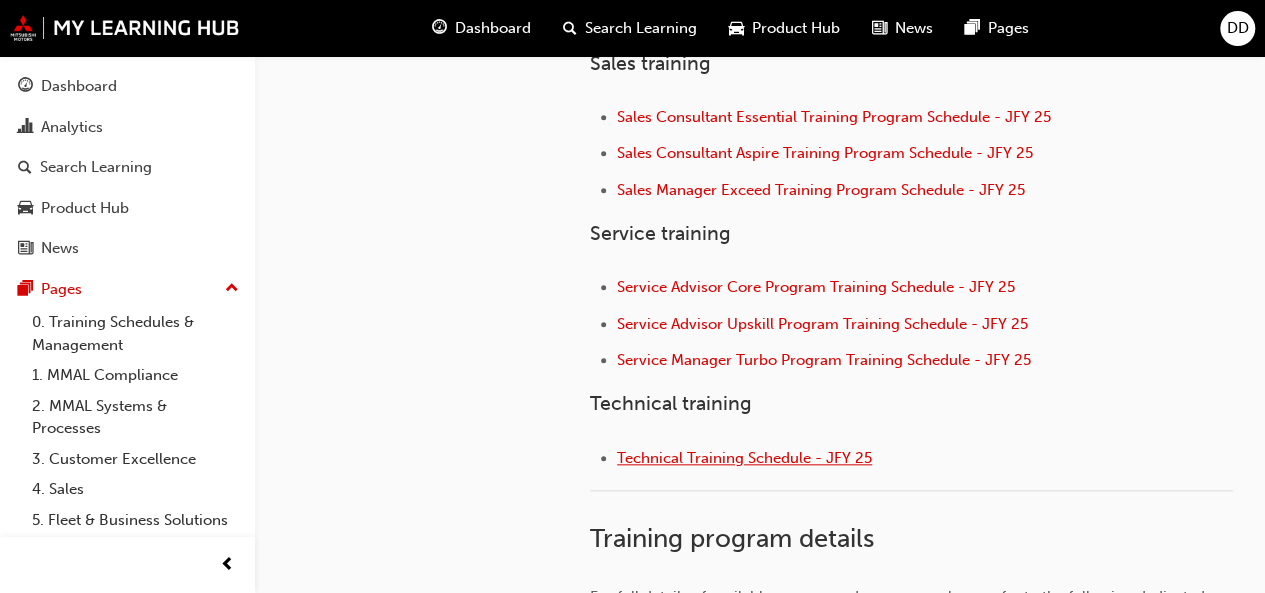 click on "Technical Training Schedule - JFY 25" at bounding box center (744, 458) 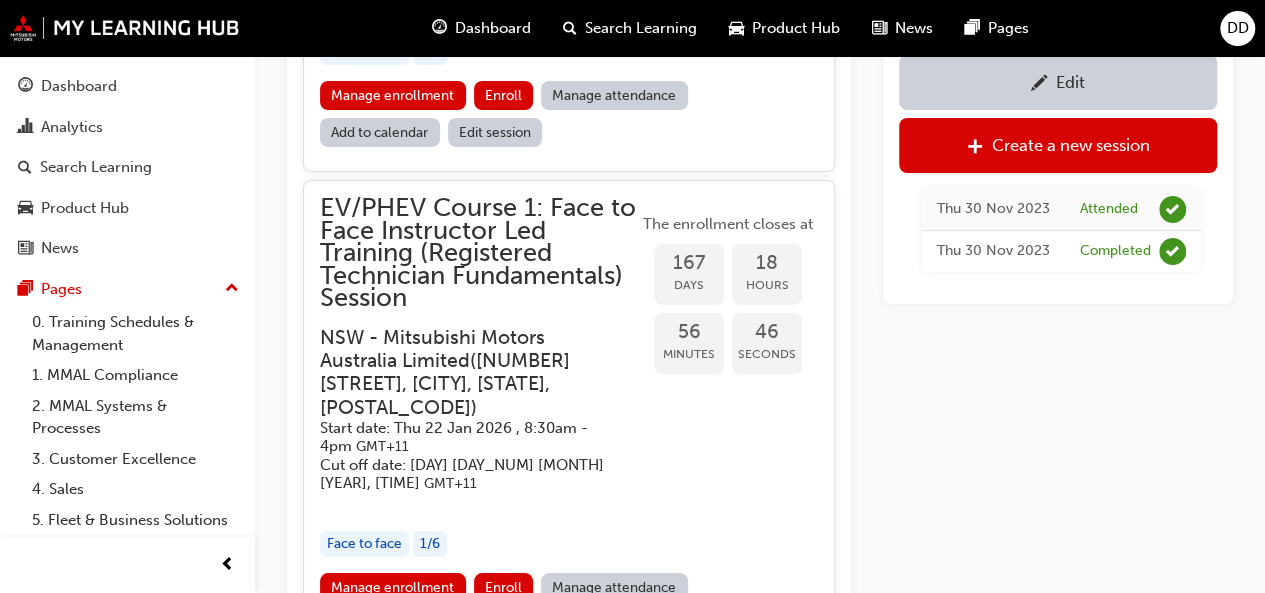 scroll, scrollTop: 3662, scrollLeft: 0, axis: vertical 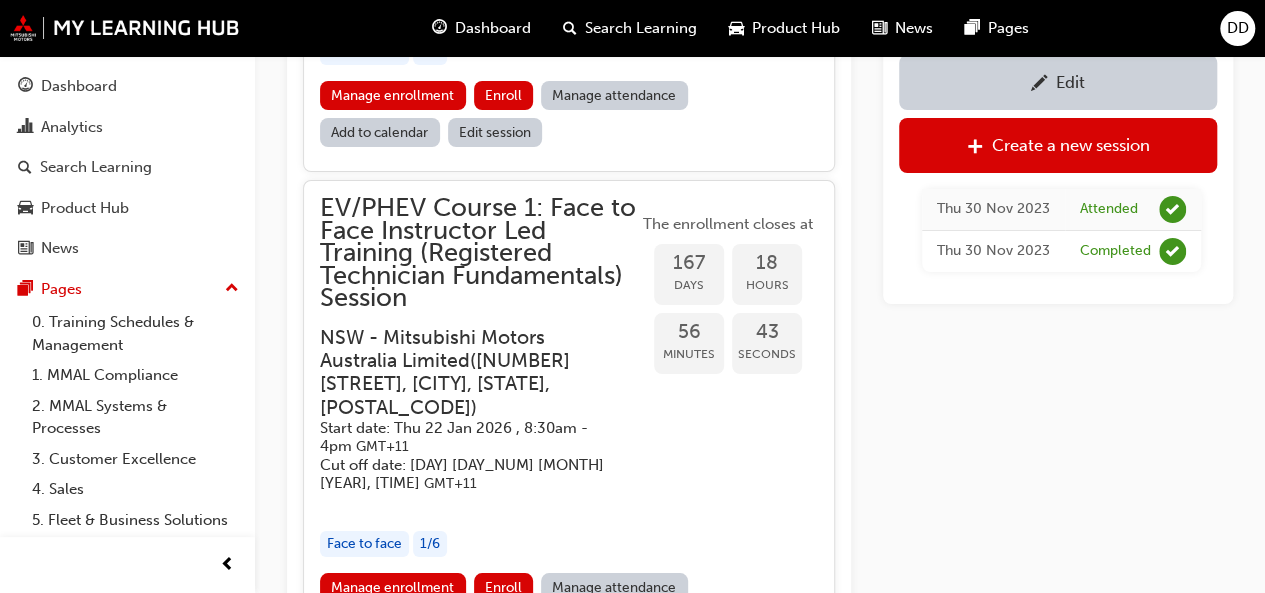 drag, startPoint x: 319, startPoint y: 273, endPoint x: 450, endPoint y: 275, distance: 131.01526 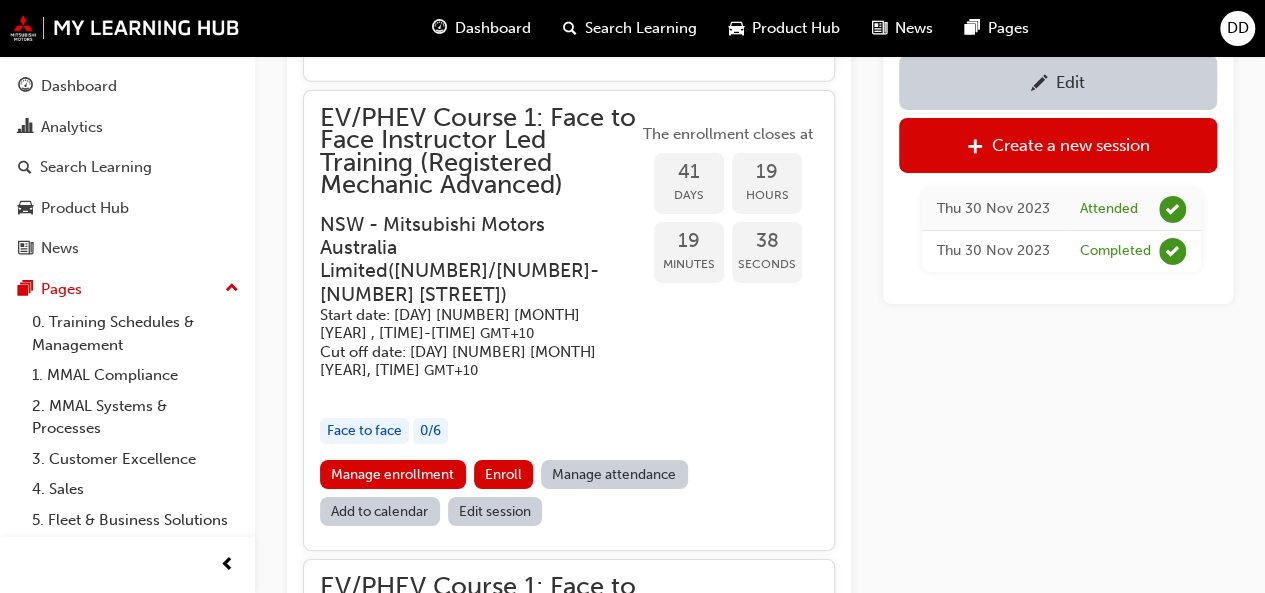 scroll, scrollTop: 3240, scrollLeft: 0, axis: vertical 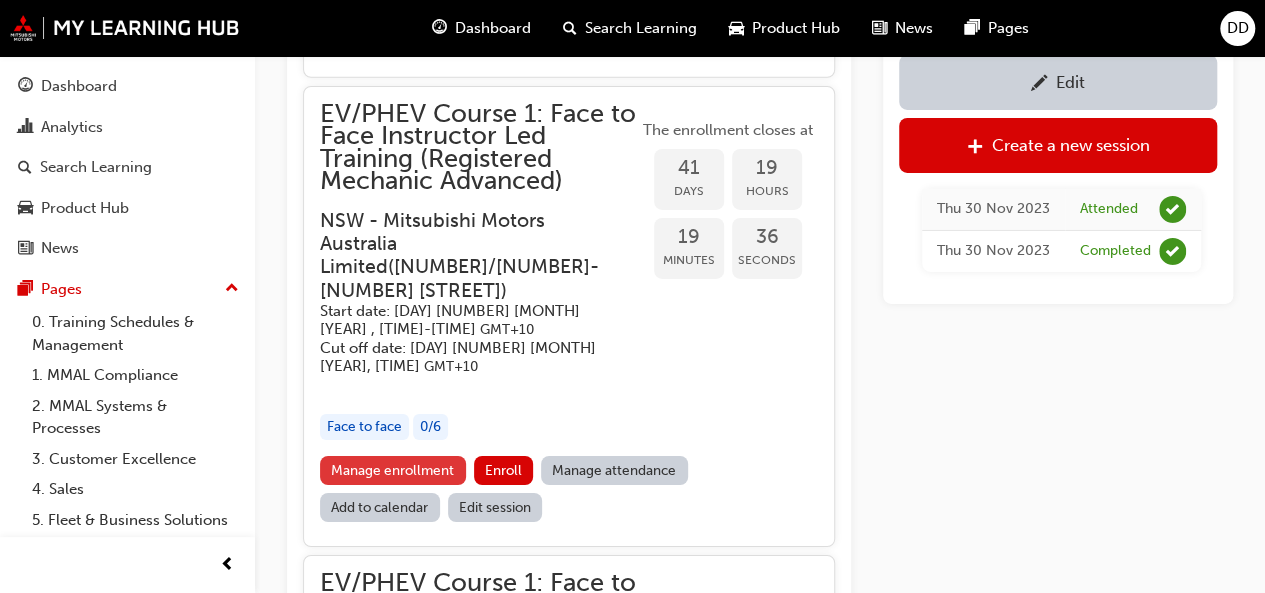 click on "Manage enrollment" at bounding box center (393, 470) 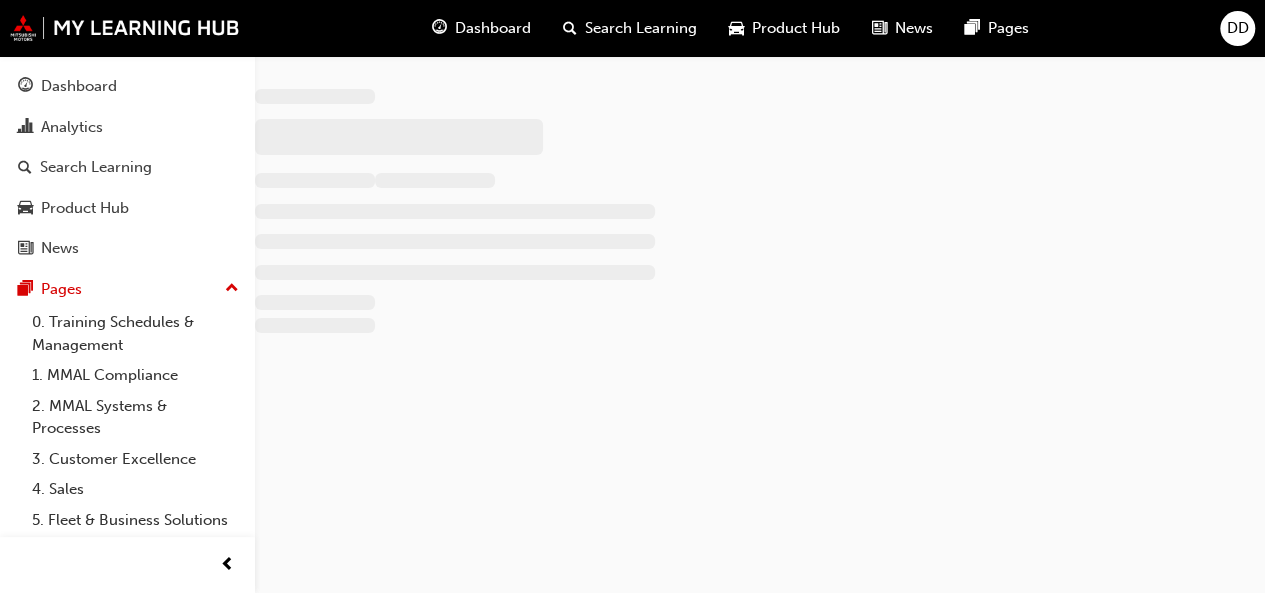 scroll, scrollTop: 0, scrollLeft: 0, axis: both 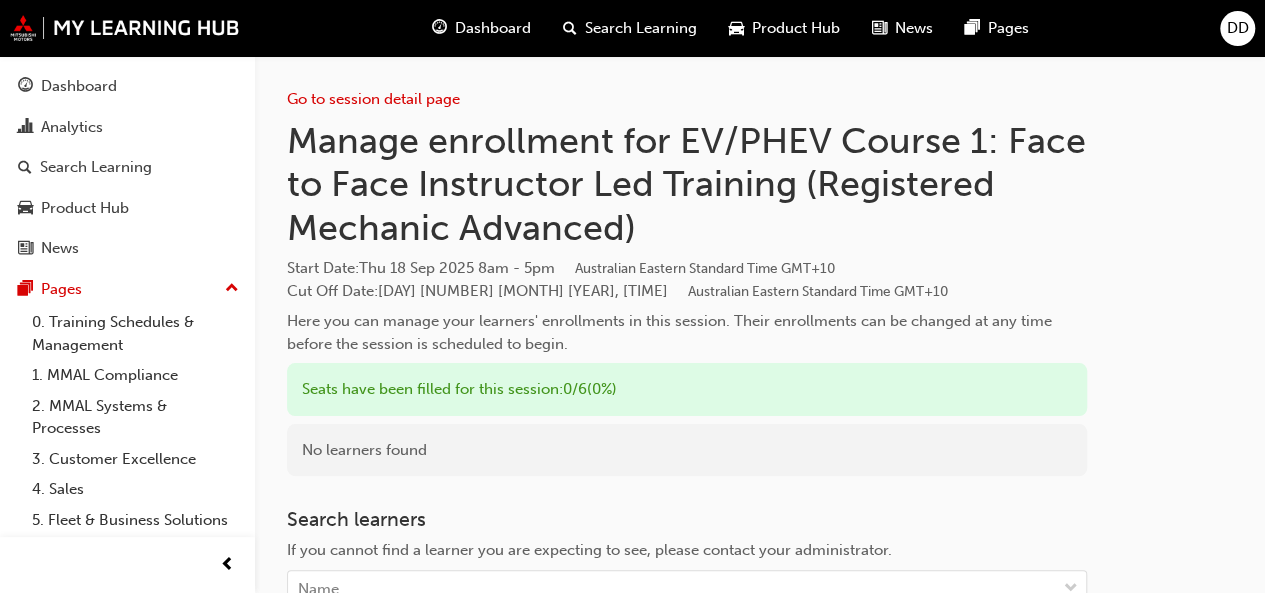click on "No learners found" at bounding box center [687, 450] 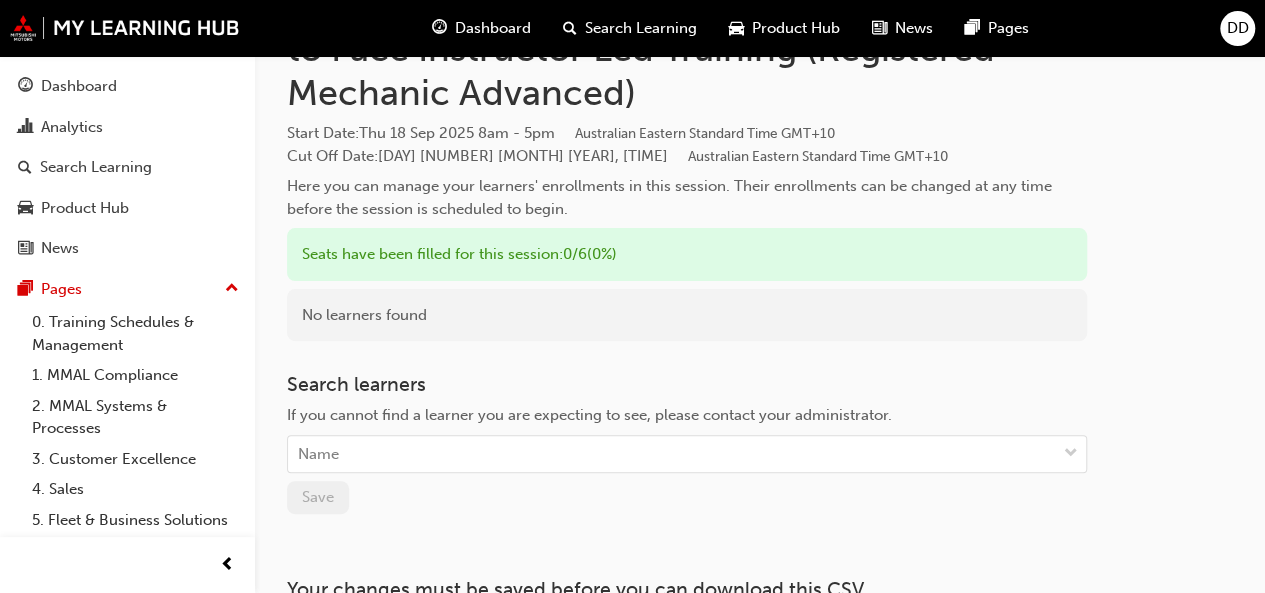 scroll, scrollTop: 138, scrollLeft: 0, axis: vertical 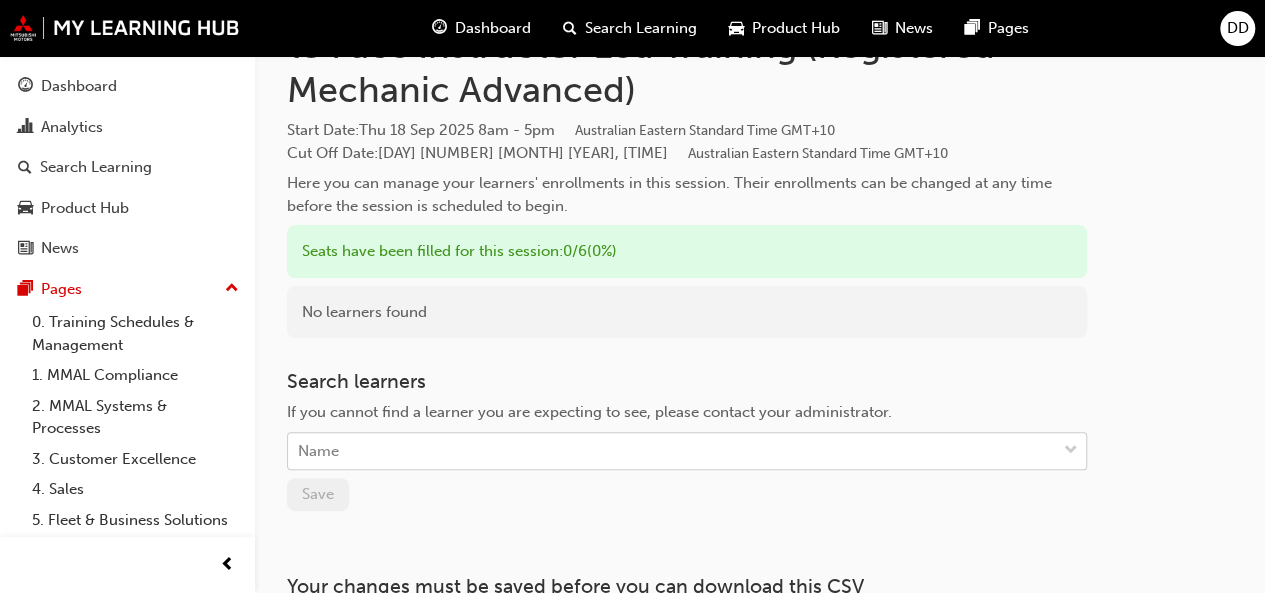 click on "Name" at bounding box center [318, 451] 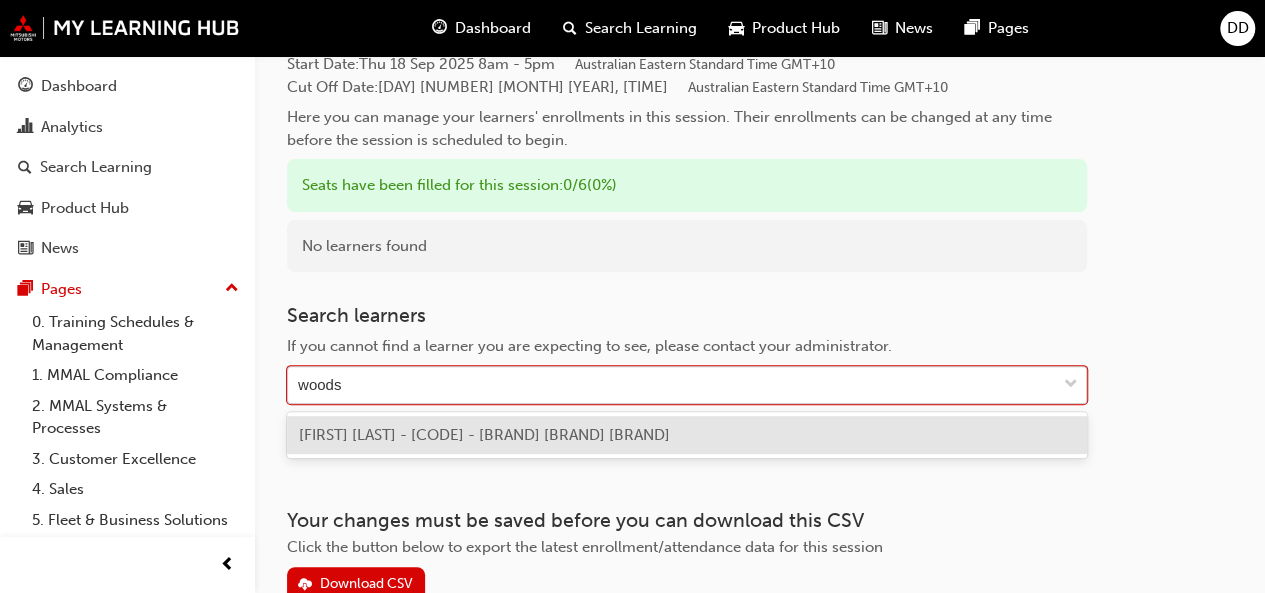 scroll, scrollTop: 201, scrollLeft: 0, axis: vertical 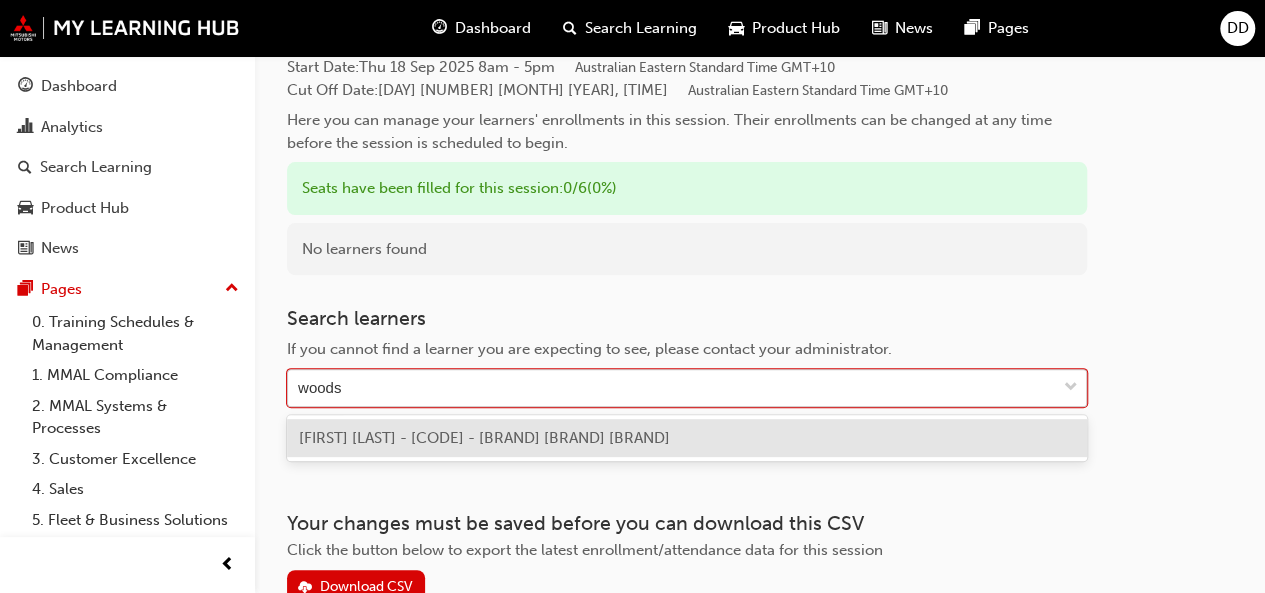 type on "woods" 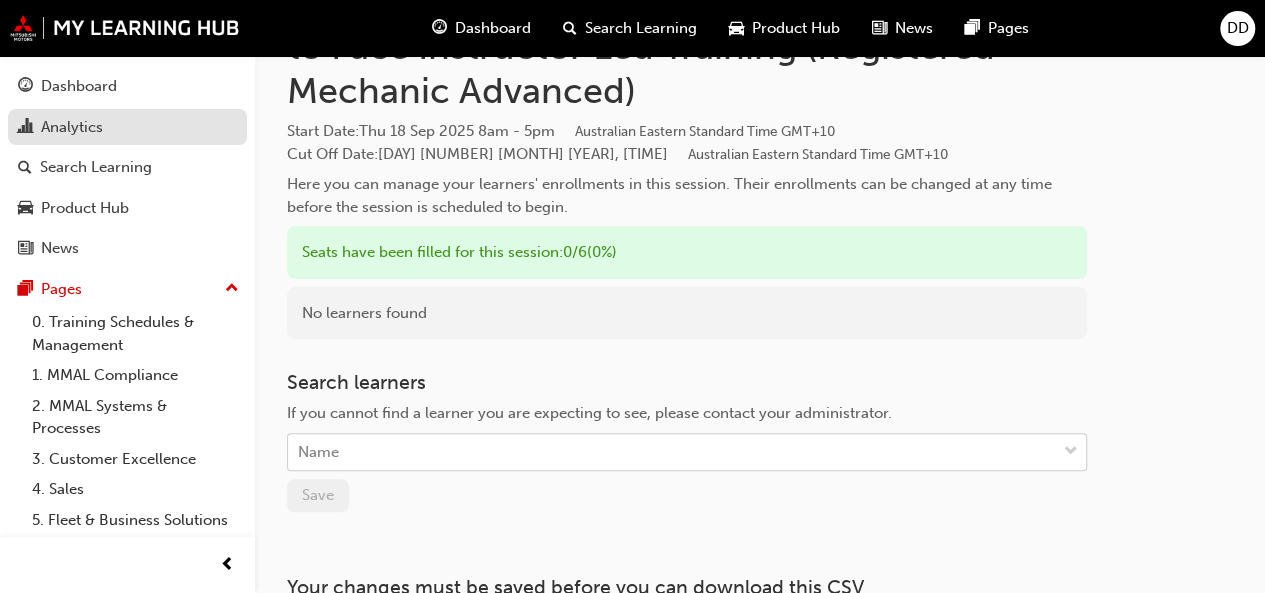 scroll, scrollTop: 0, scrollLeft: 0, axis: both 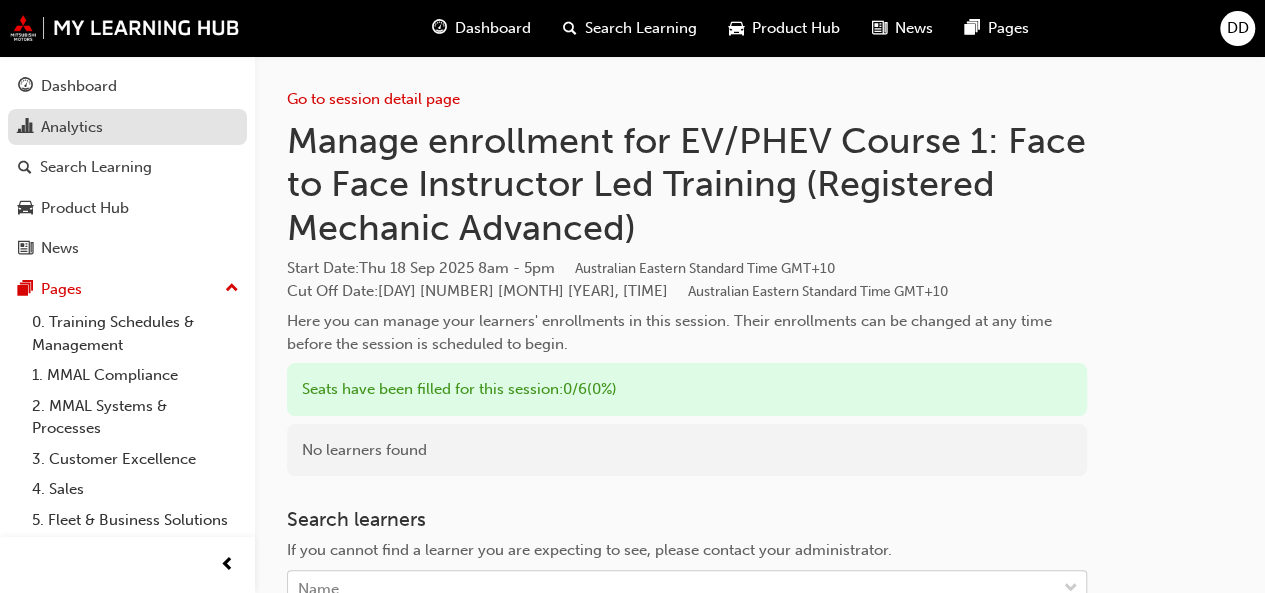 click on "Analytics" at bounding box center (72, 127) 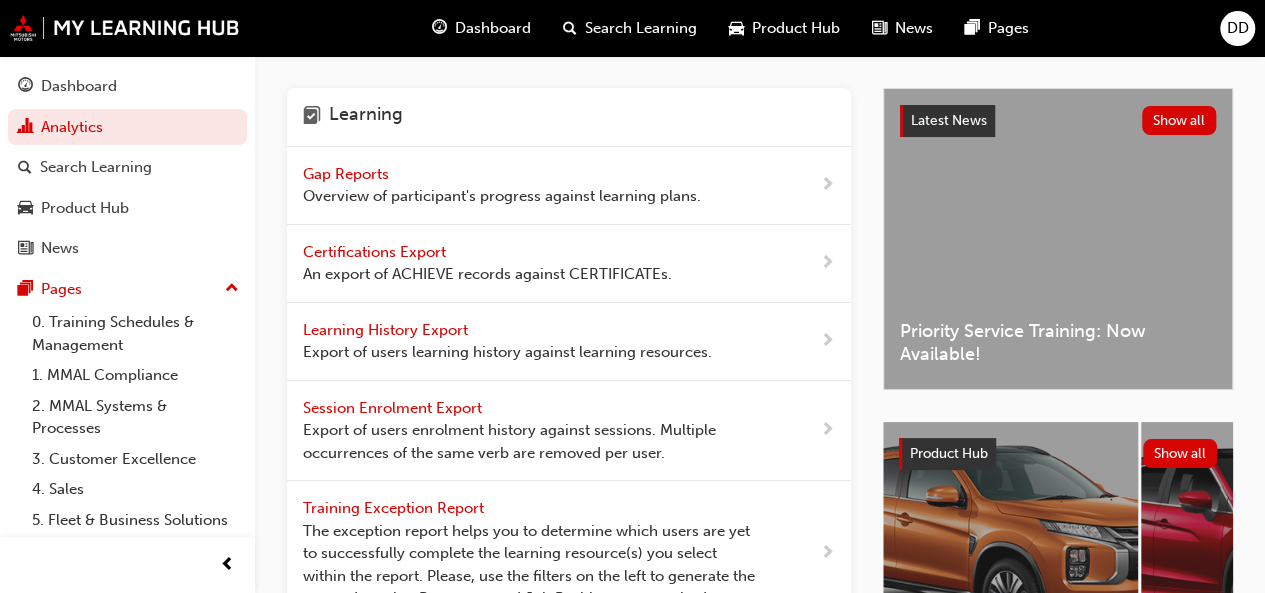 click on "Overview of participant's progress against learning plans." at bounding box center (502, 196) 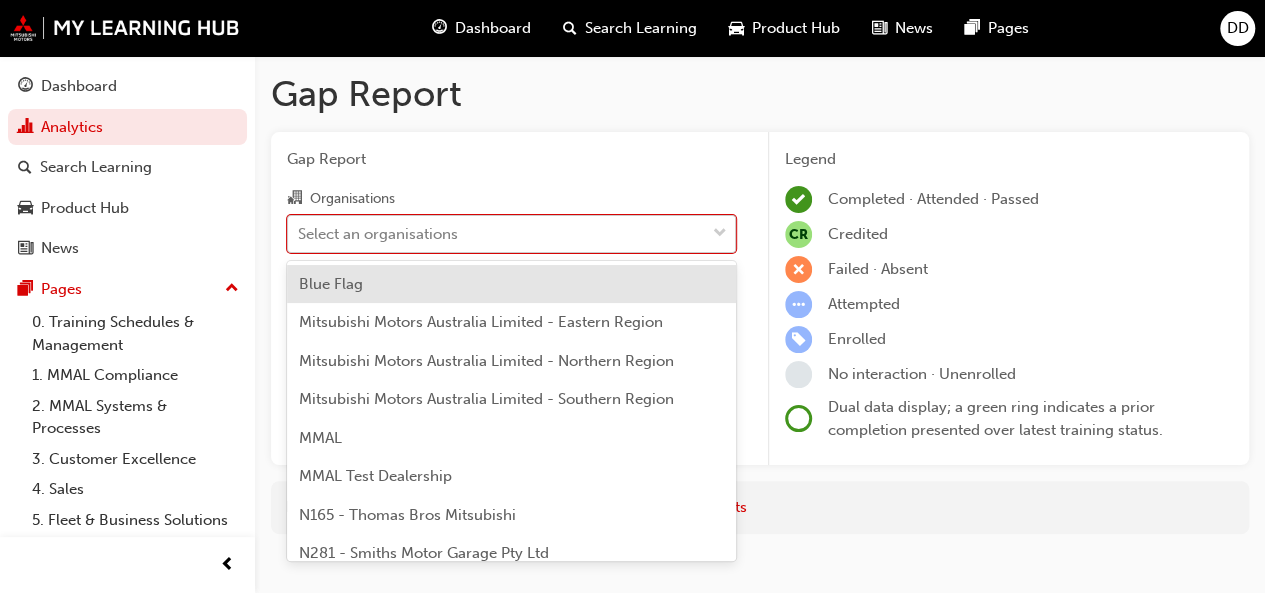 click on "Select an organisations" at bounding box center (378, 233) 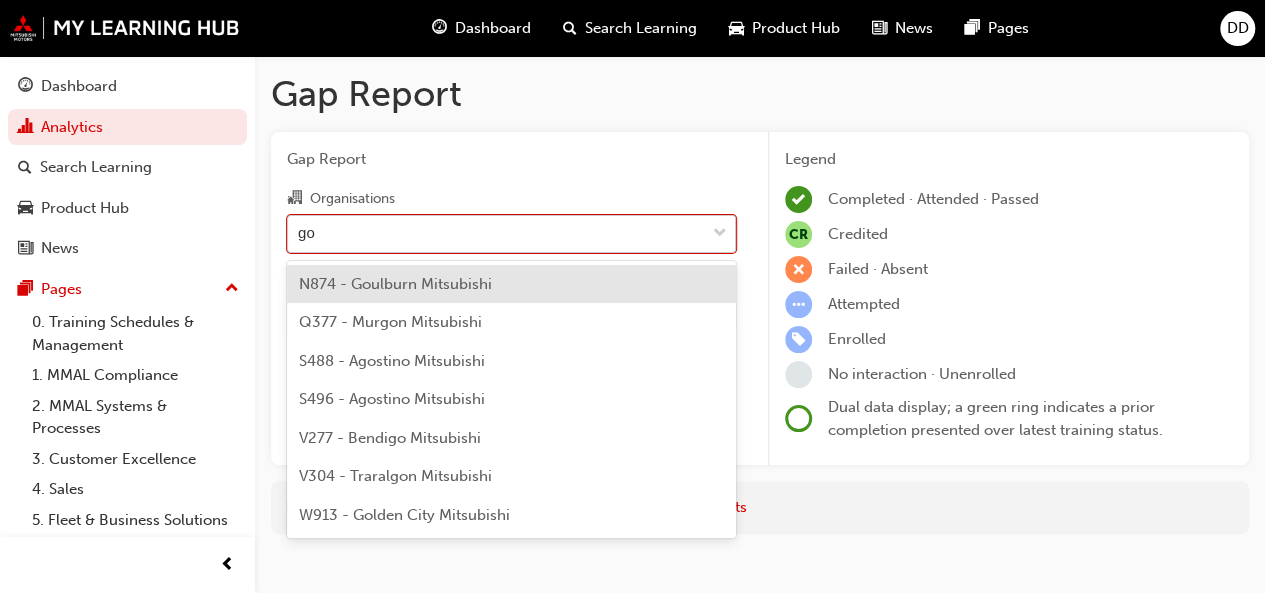 type on "gou" 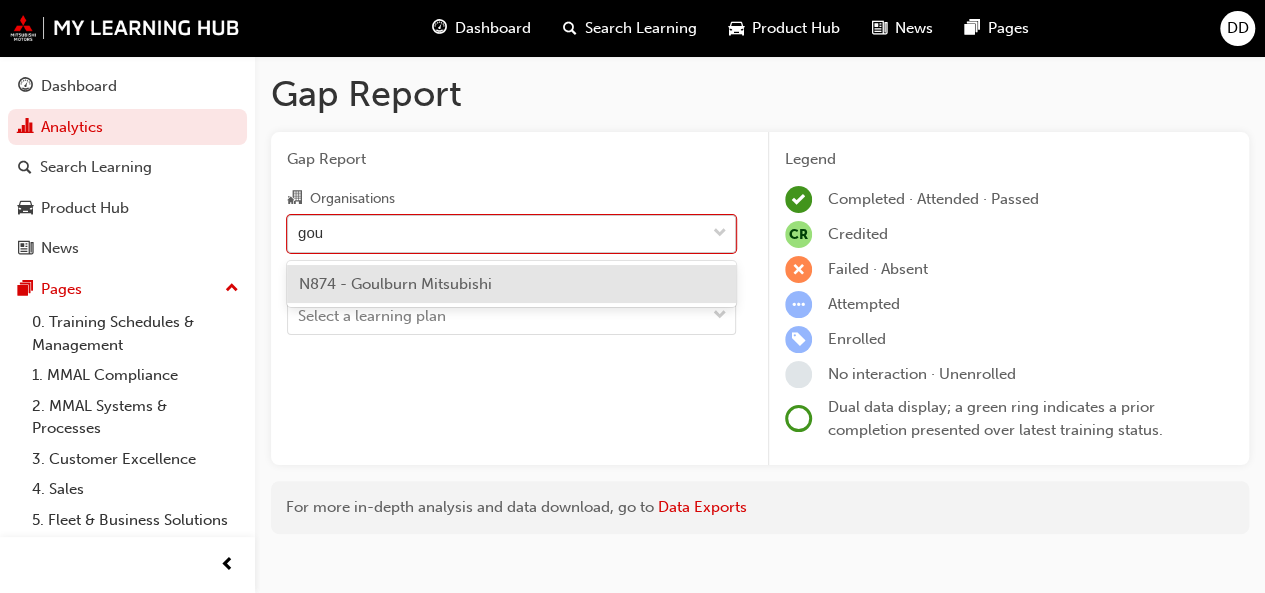 click on "N874 - Goulburn Mitsubishi" at bounding box center [395, 284] 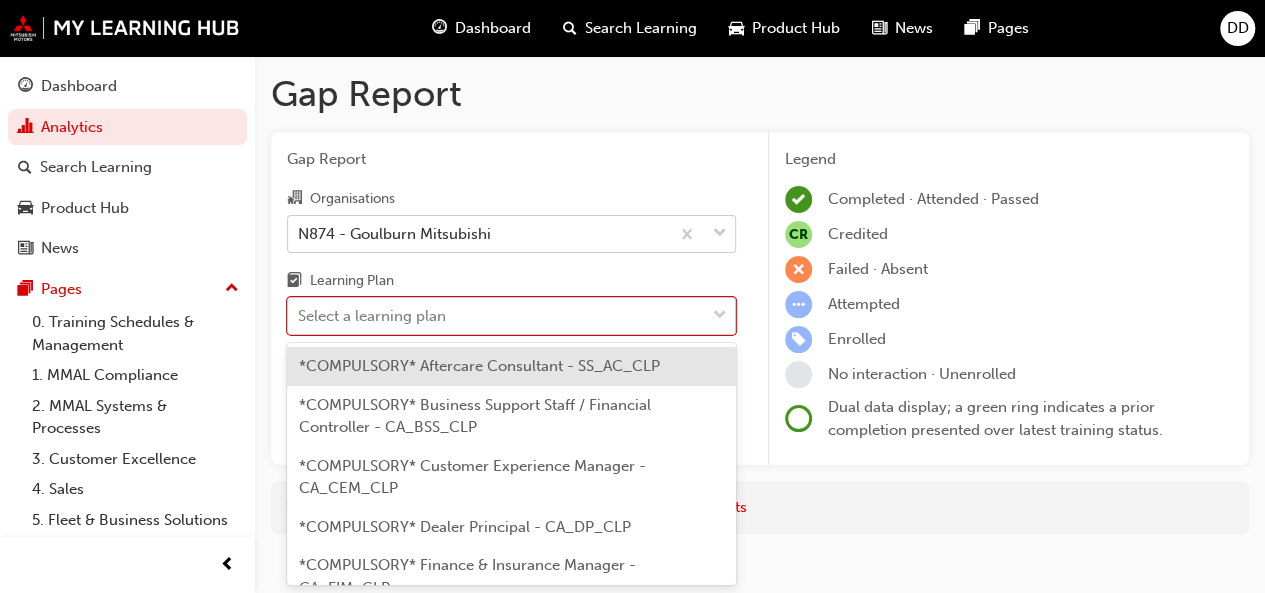 scroll, scrollTop: 22, scrollLeft: 0, axis: vertical 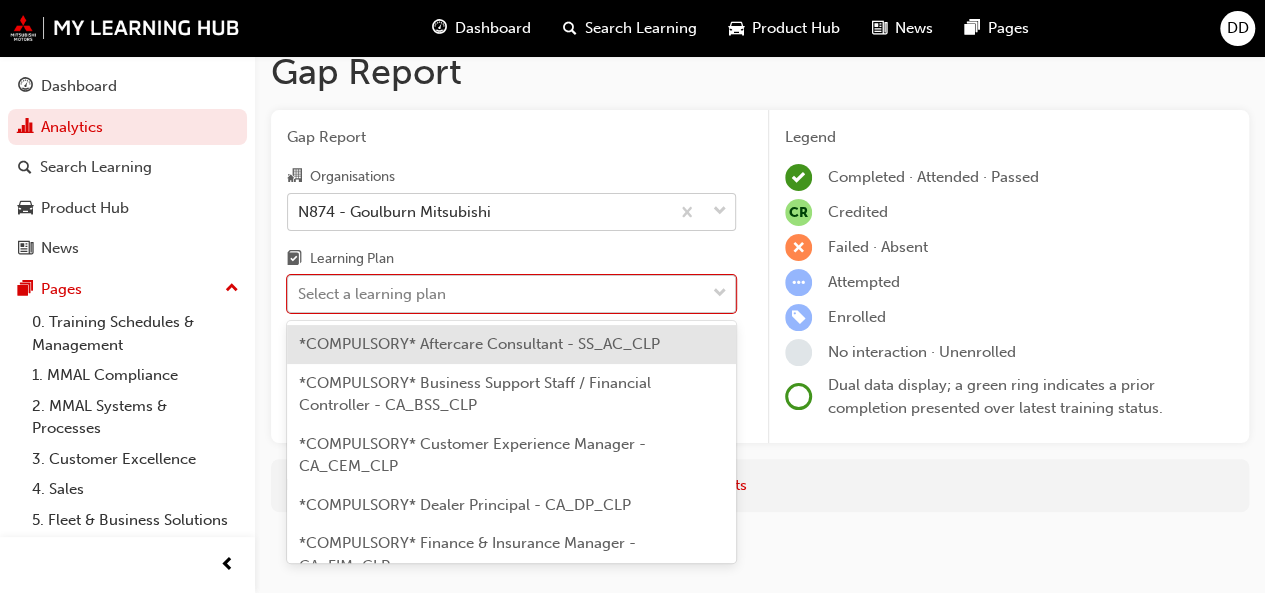 click on "Select a learning plan" at bounding box center [496, 294] 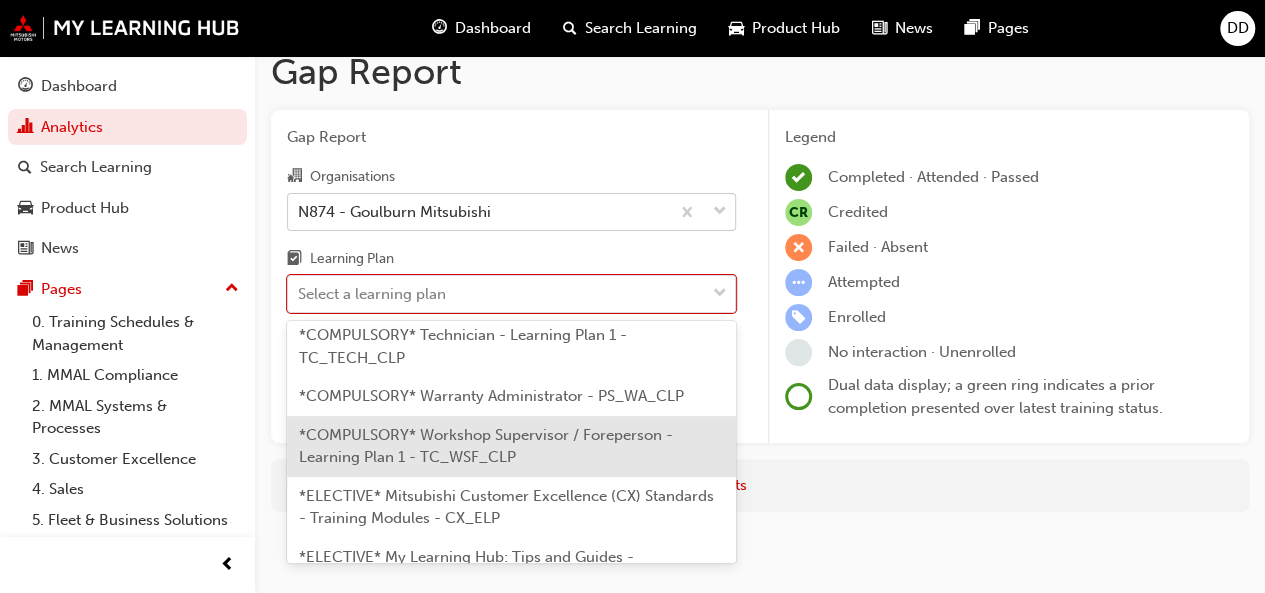 scroll, scrollTop: 1017, scrollLeft: 0, axis: vertical 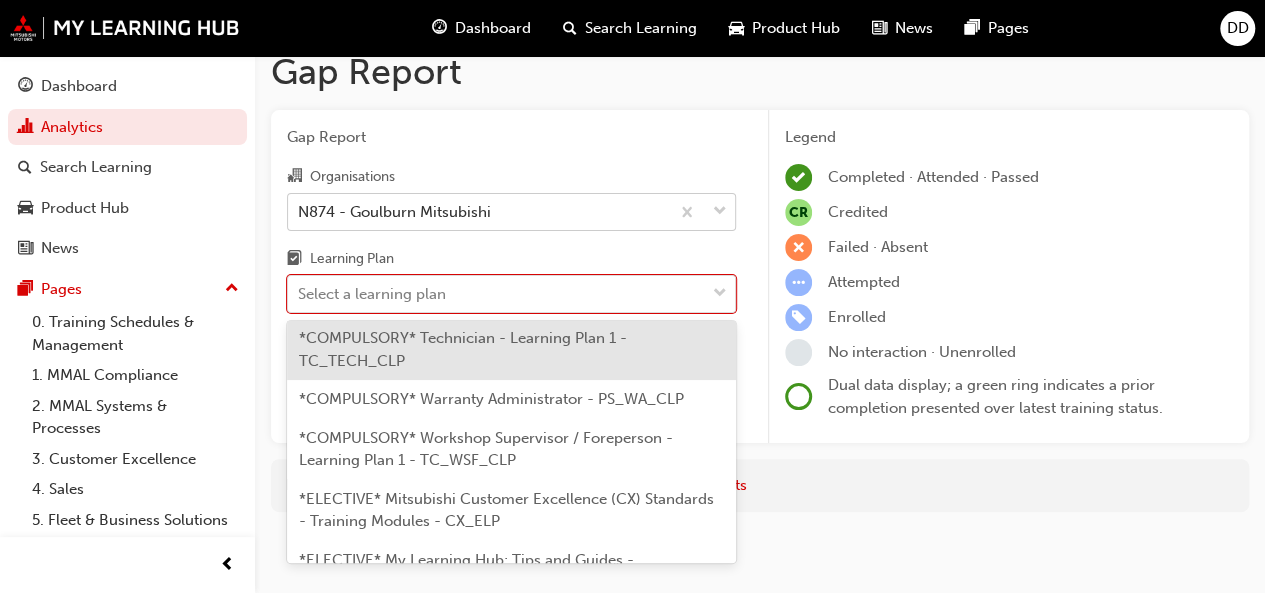 click on "*COMPULSORY* Technician - Learning Plan 1 - TC_TECH_CLP" at bounding box center (463, 349) 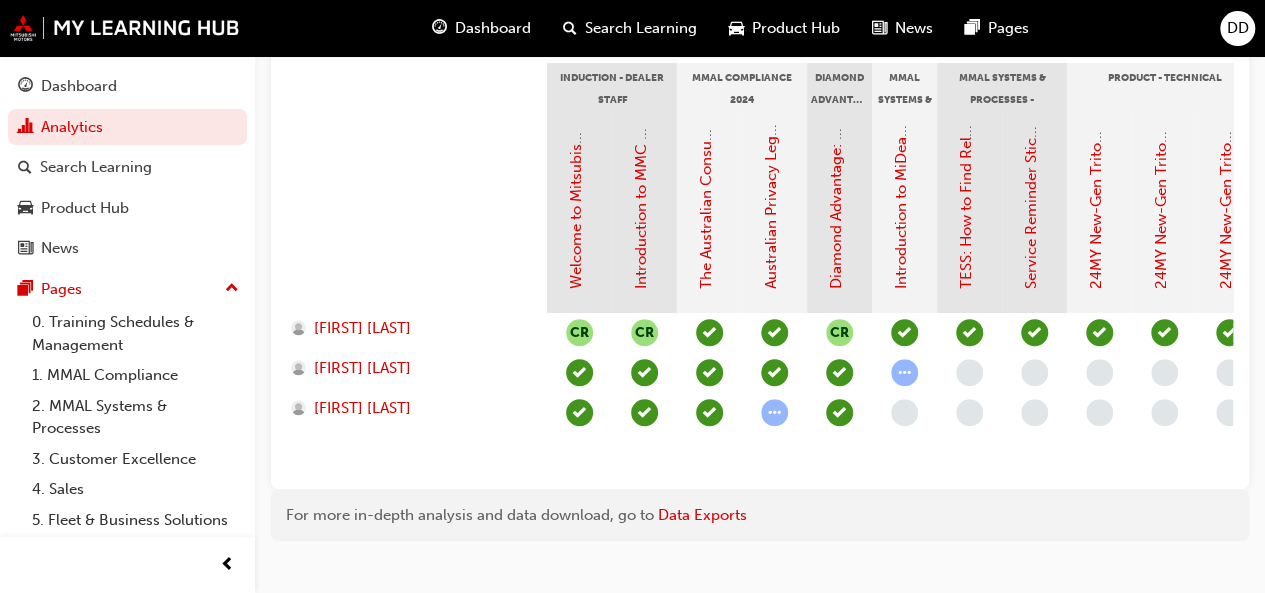 scroll, scrollTop: 484, scrollLeft: 0, axis: vertical 